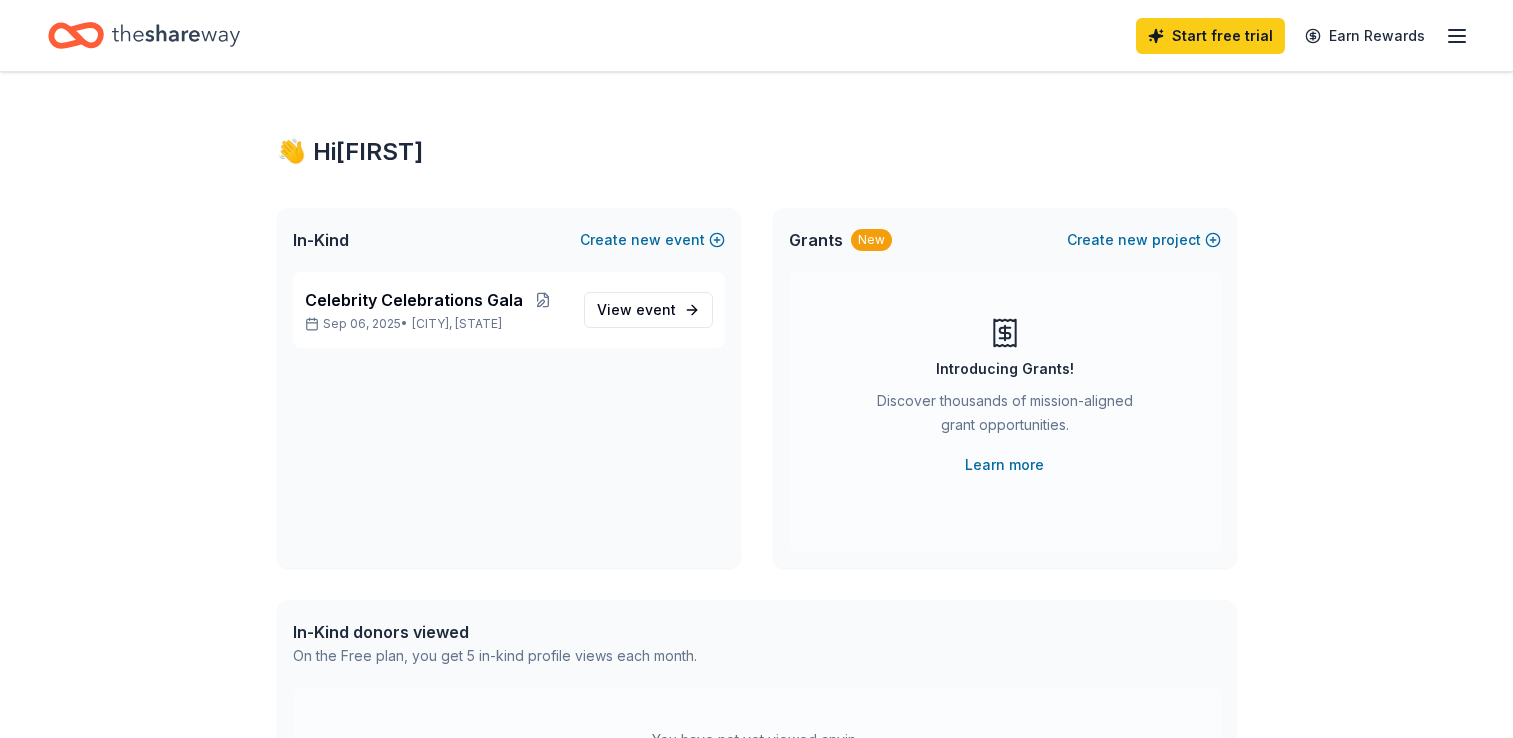 scroll, scrollTop: 0, scrollLeft: 0, axis: both 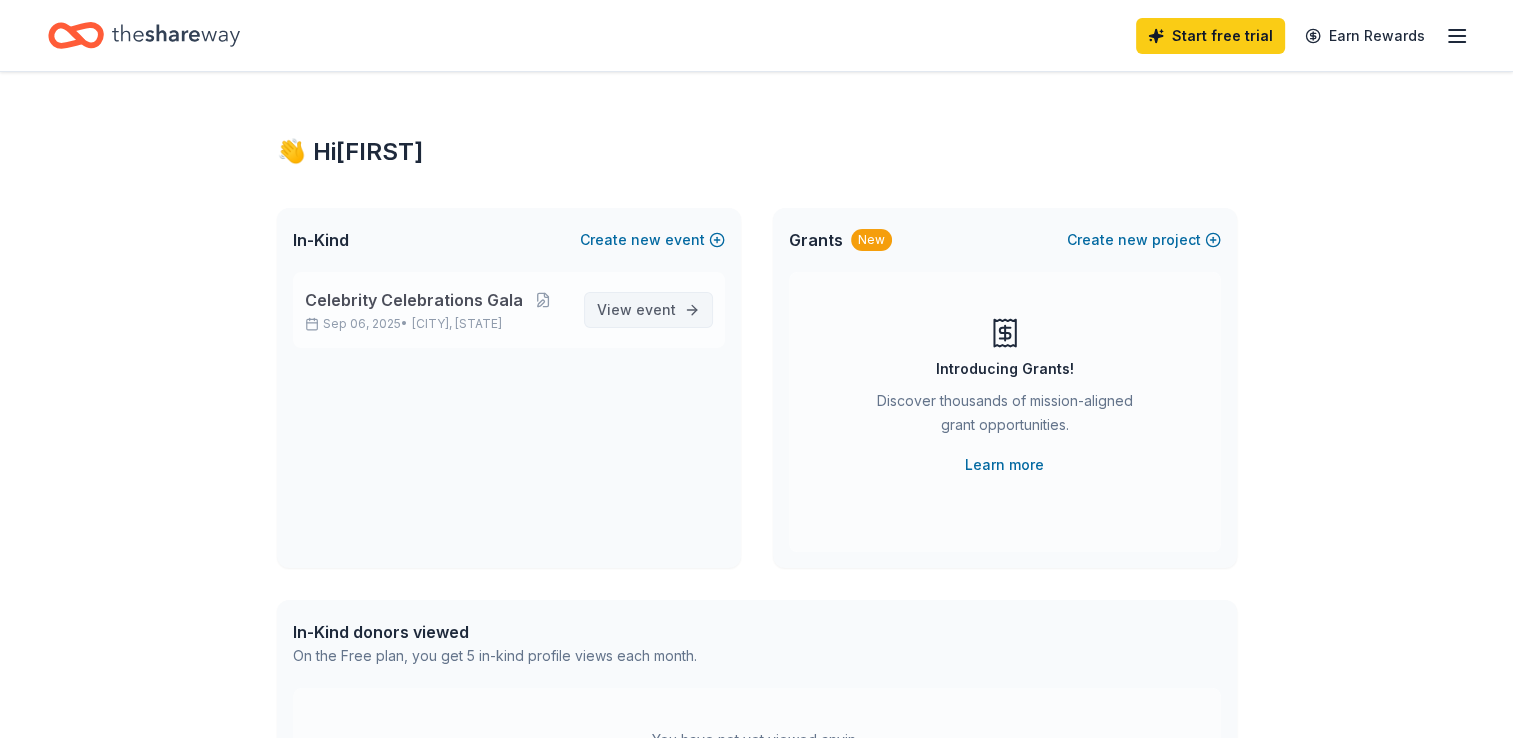 click on "event" at bounding box center (656, 309) 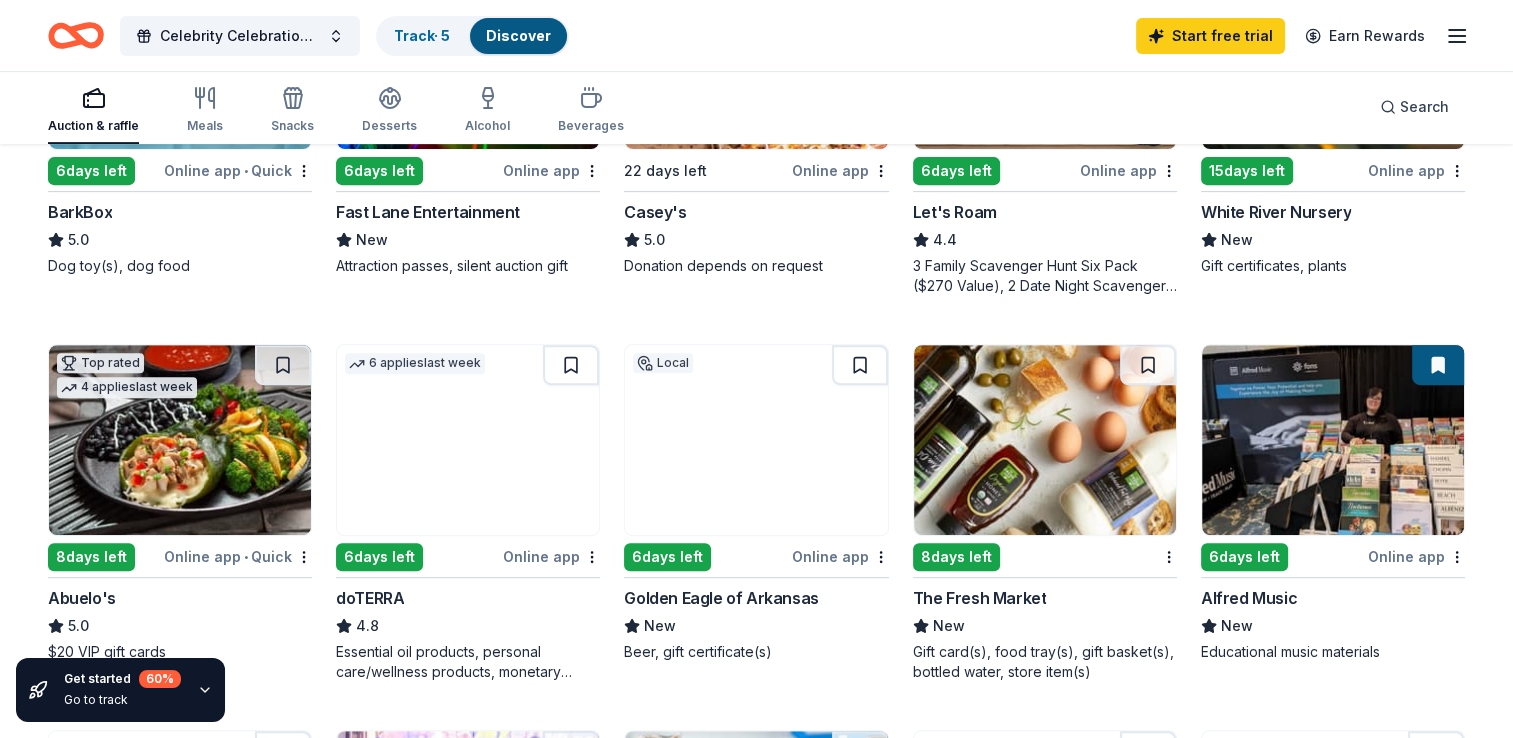 scroll, scrollTop: 783, scrollLeft: 0, axis: vertical 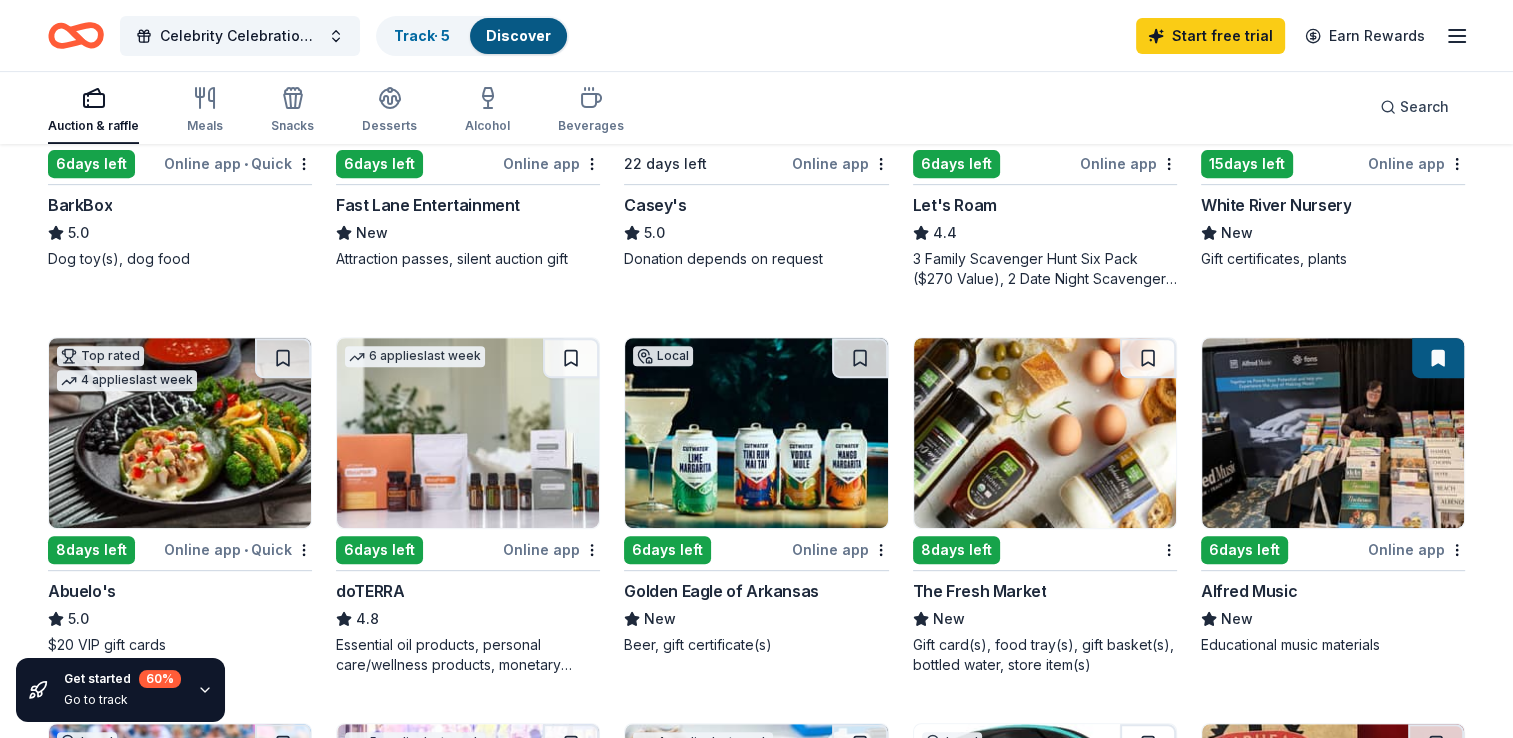 click at bounding box center [1045, 433] 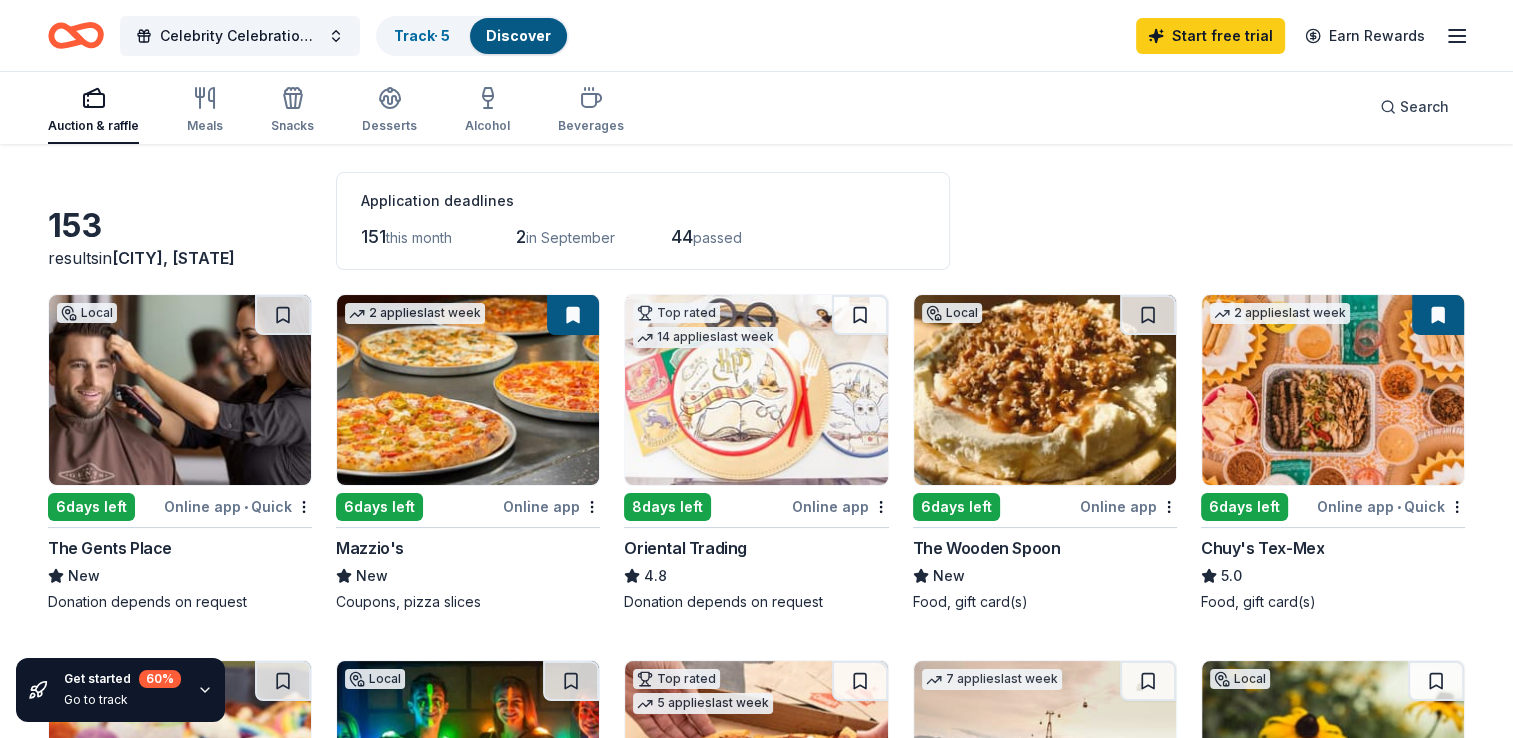 scroll, scrollTop: 71, scrollLeft: 0, axis: vertical 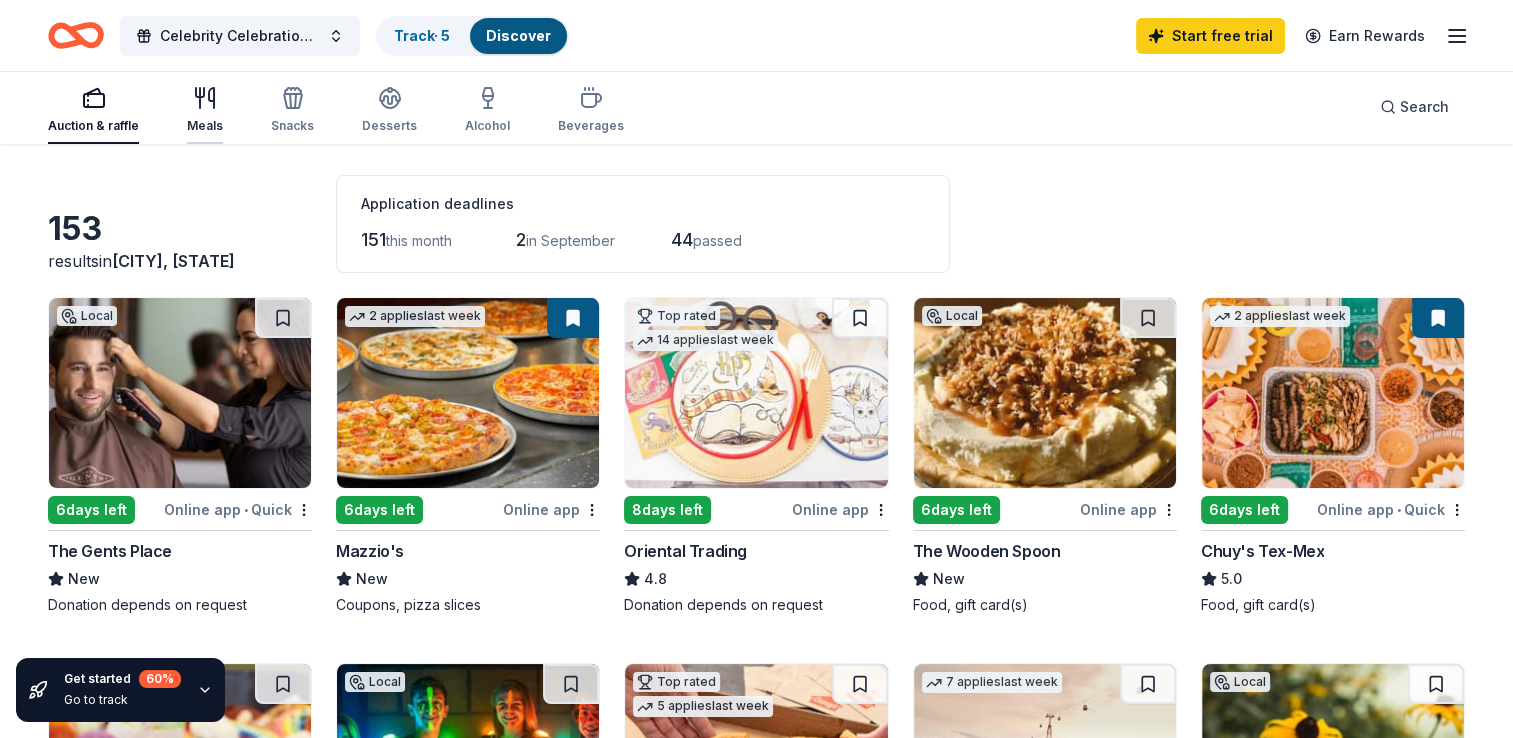 click on "Meals" at bounding box center [205, 110] 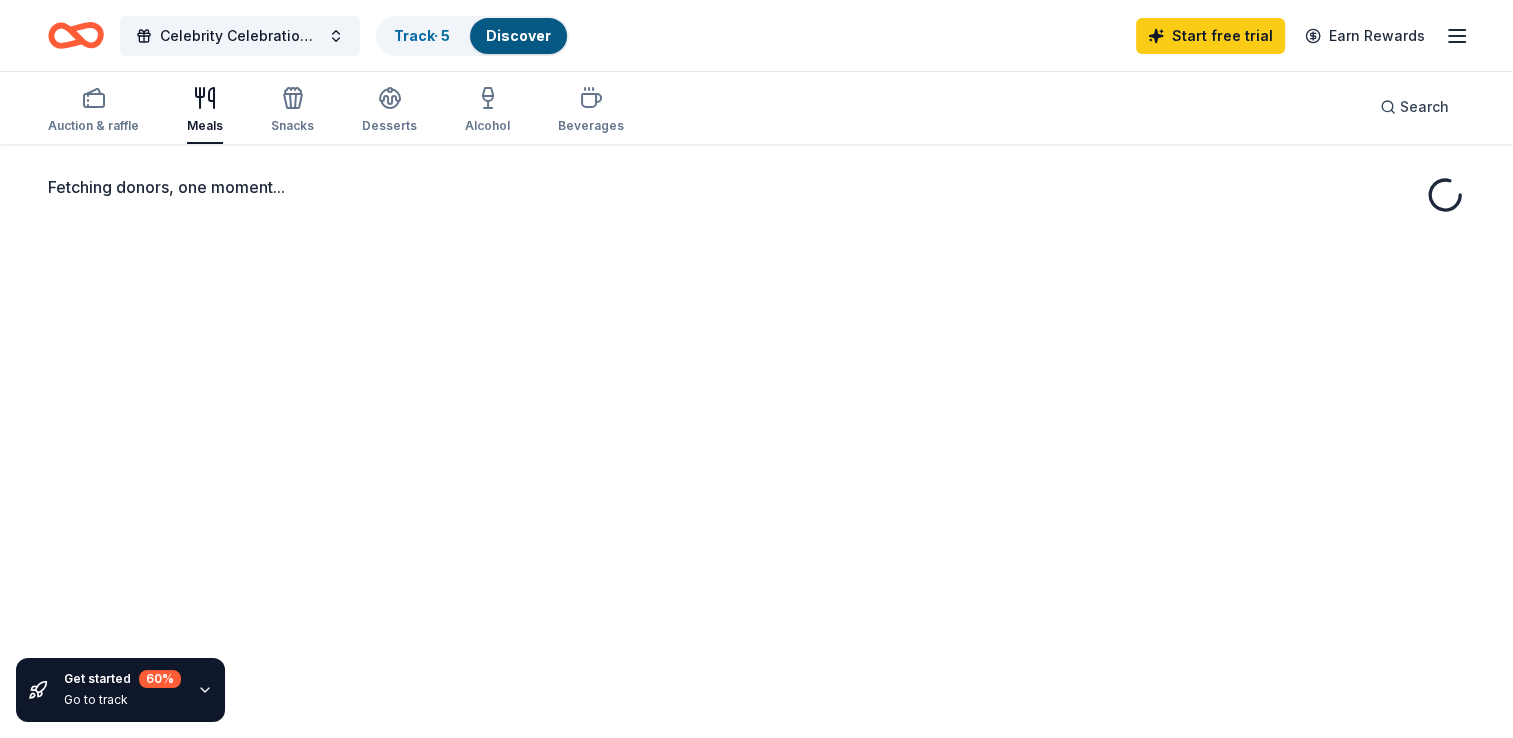 scroll, scrollTop: 0, scrollLeft: 0, axis: both 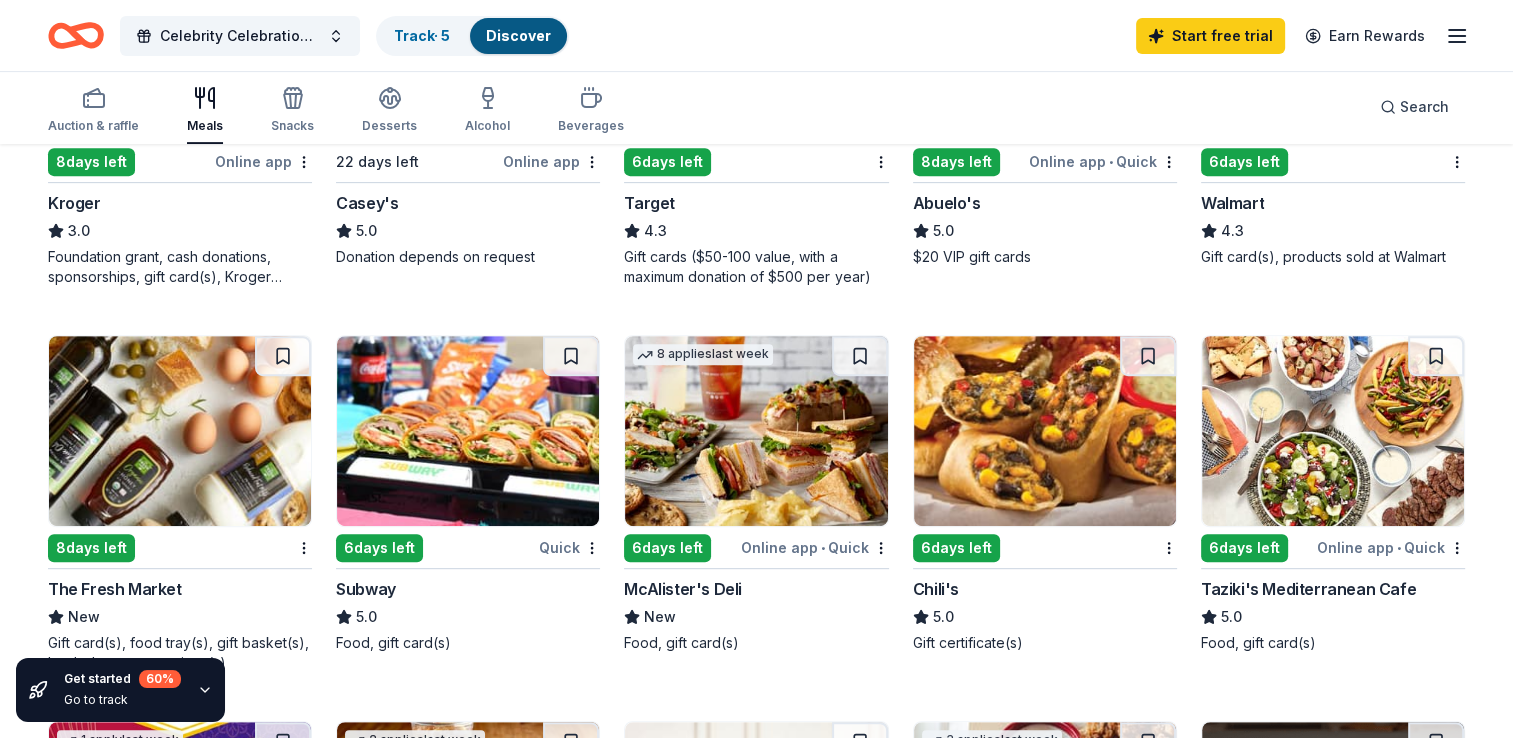 click at bounding box center (1045, 431) 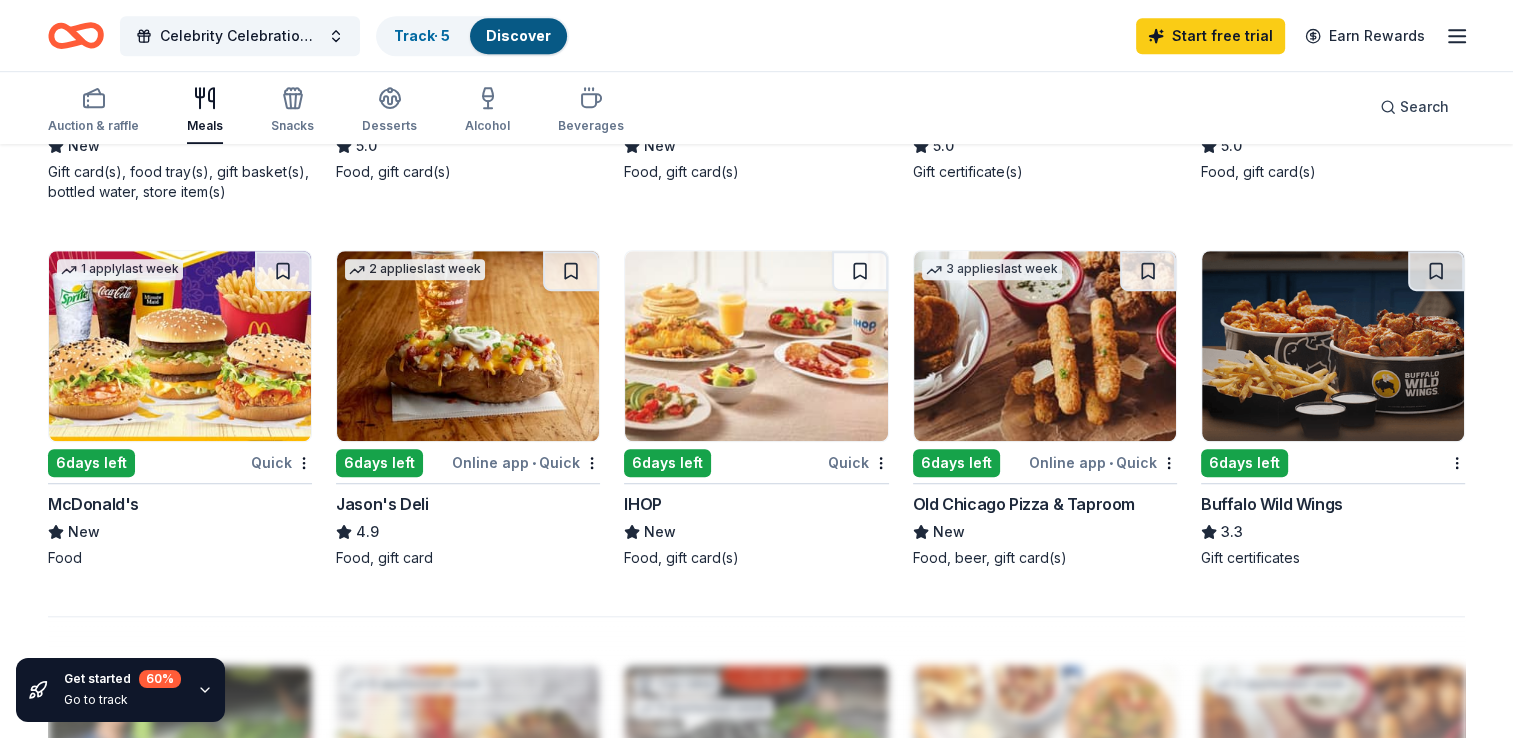 scroll, scrollTop: 1280, scrollLeft: 0, axis: vertical 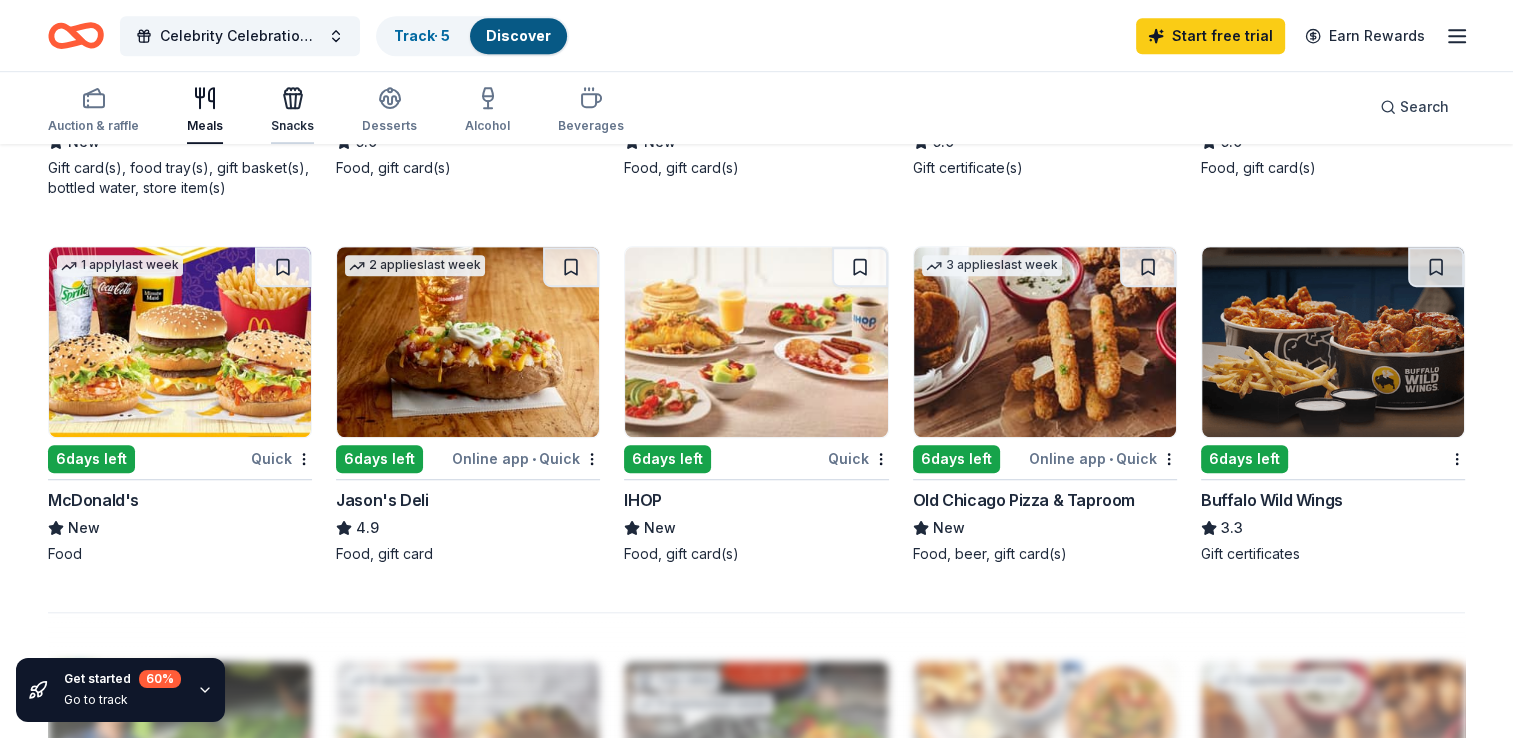 click 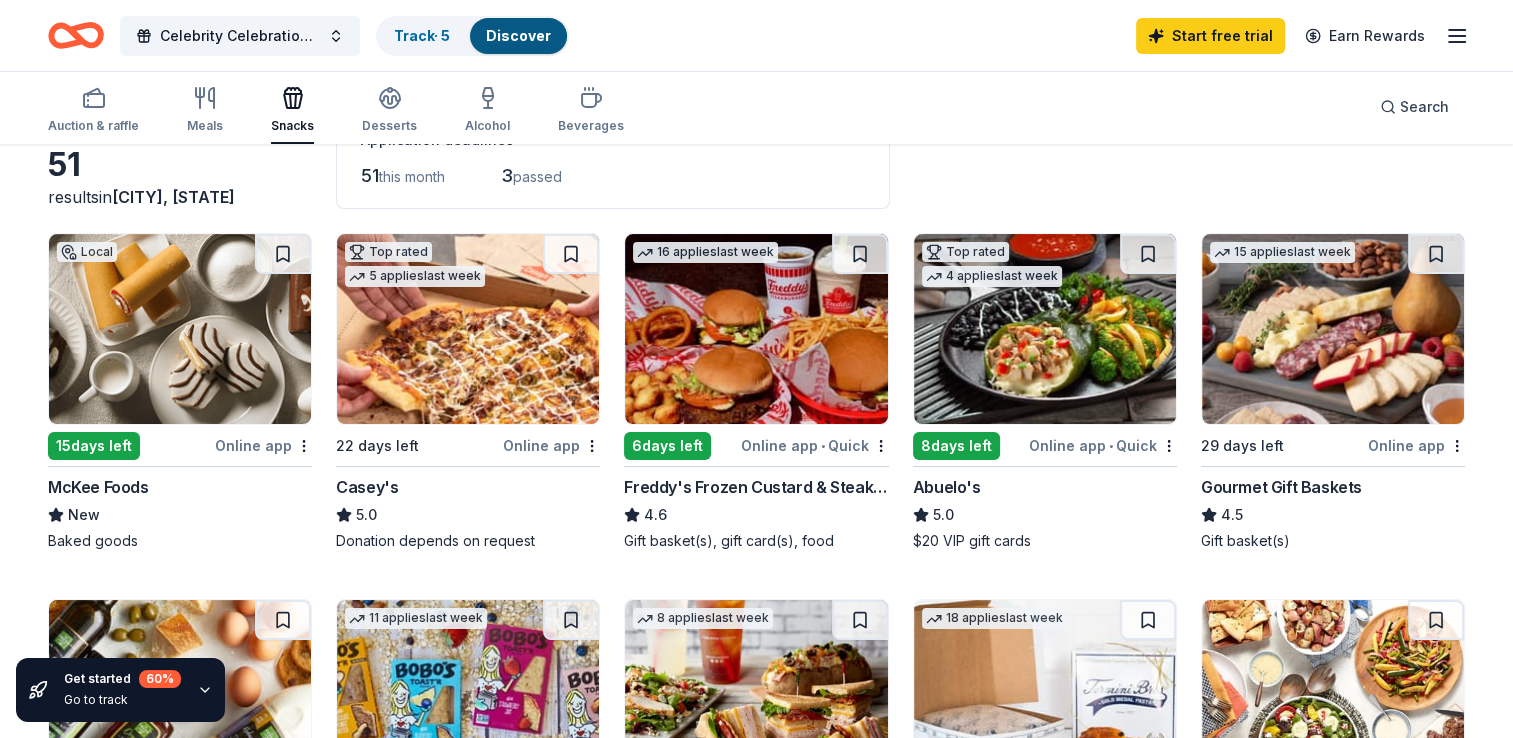 scroll, scrollTop: 101, scrollLeft: 0, axis: vertical 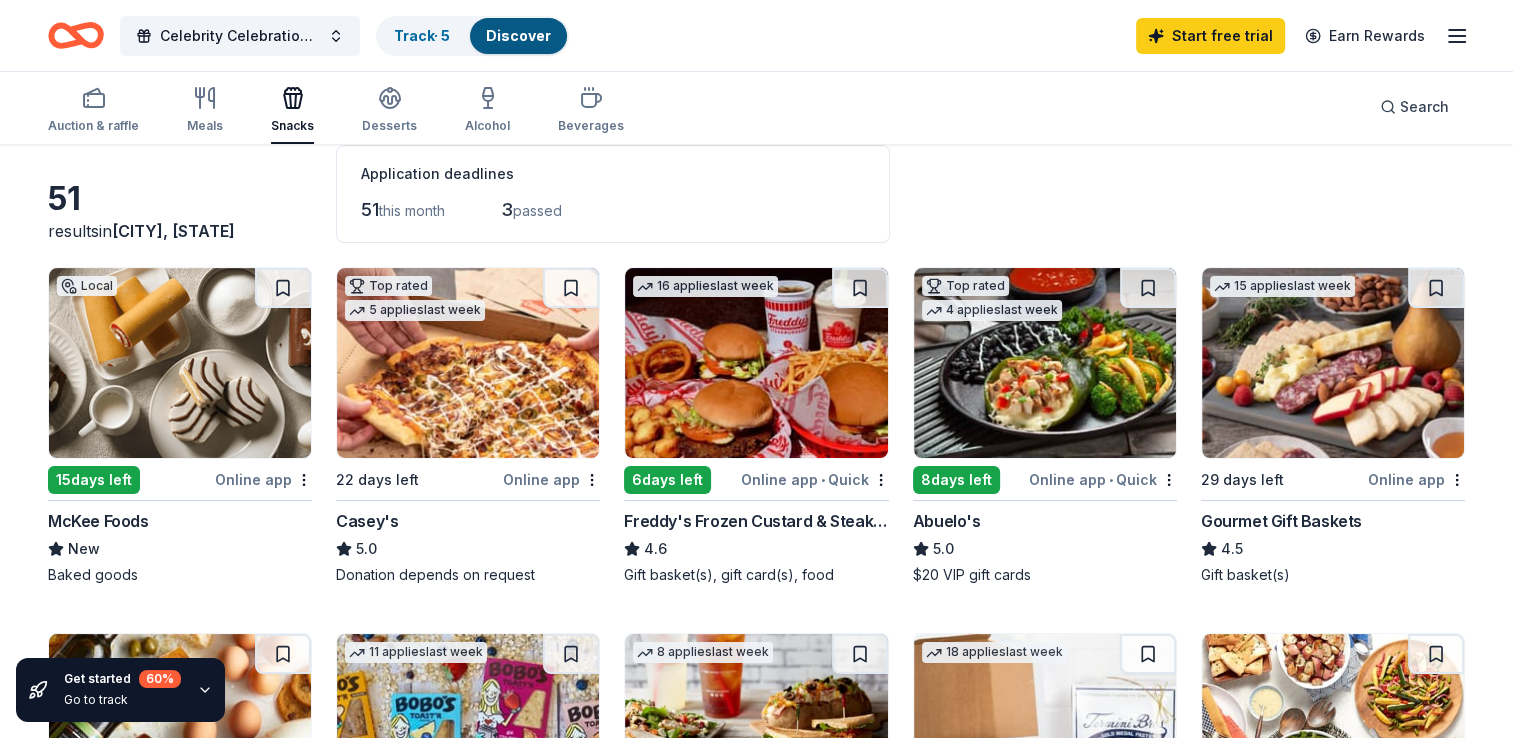 click at bounding box center (756, 363) 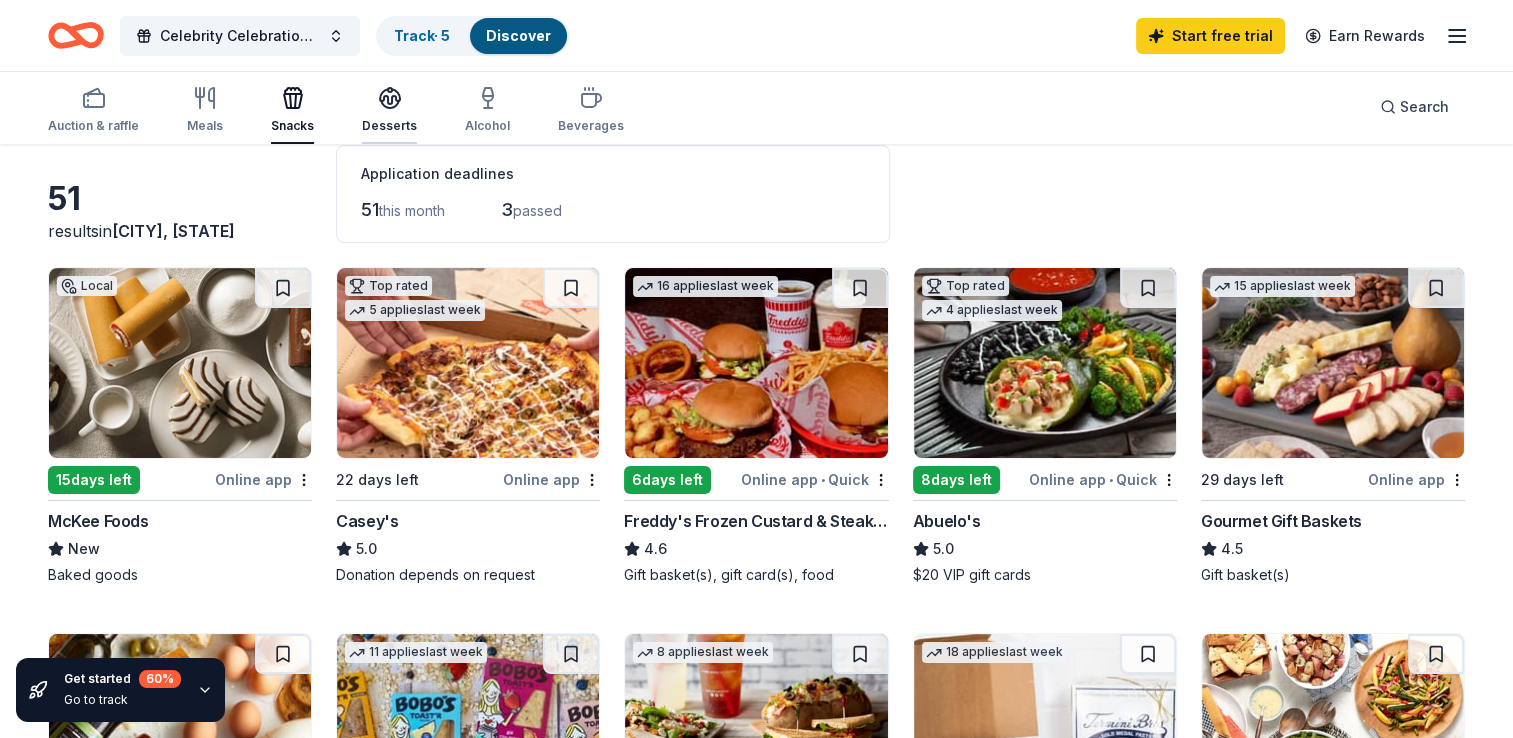 click on "Desserts" at bounding box center [389, 110] 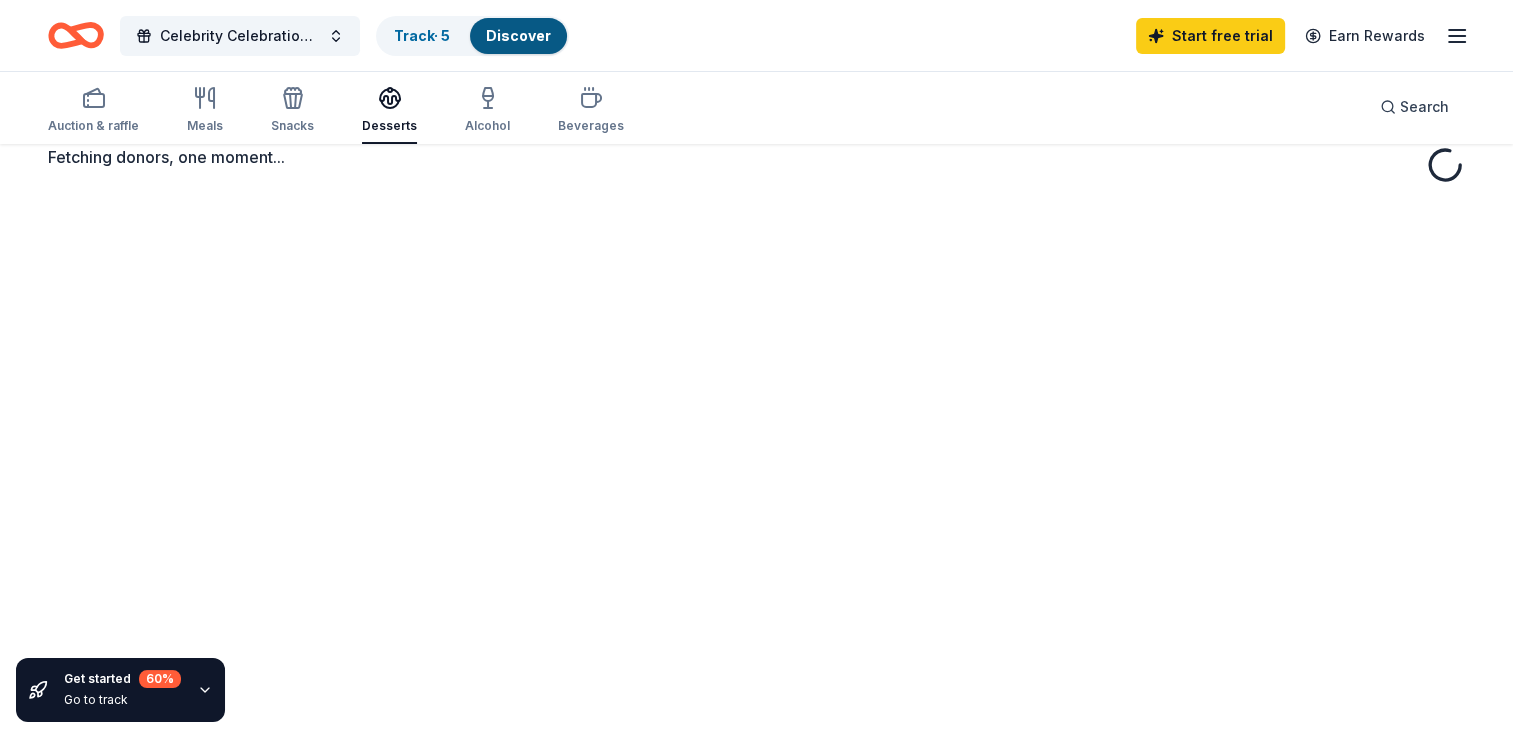 scroll, scrollTop: 0, scrollLeft: 0, axis: both 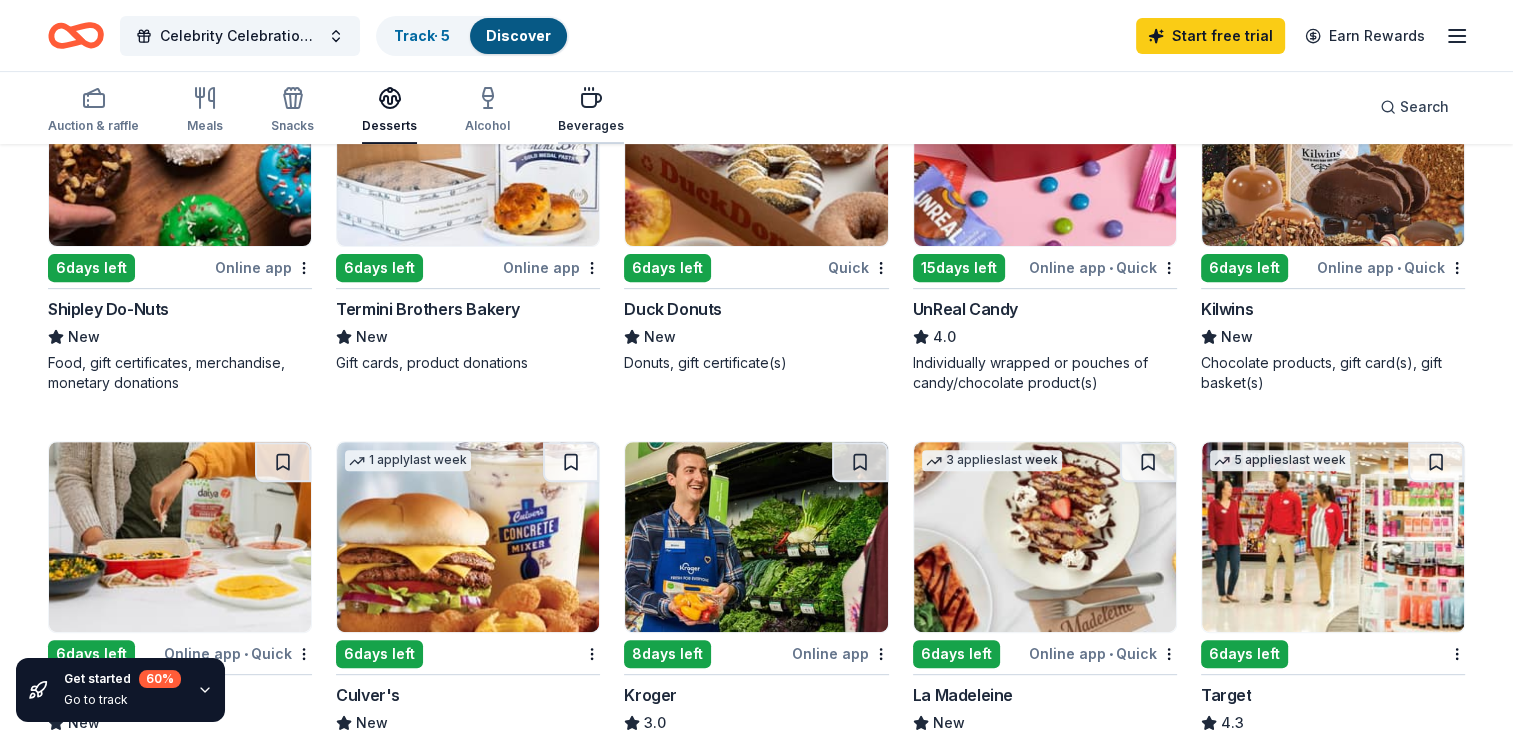 click 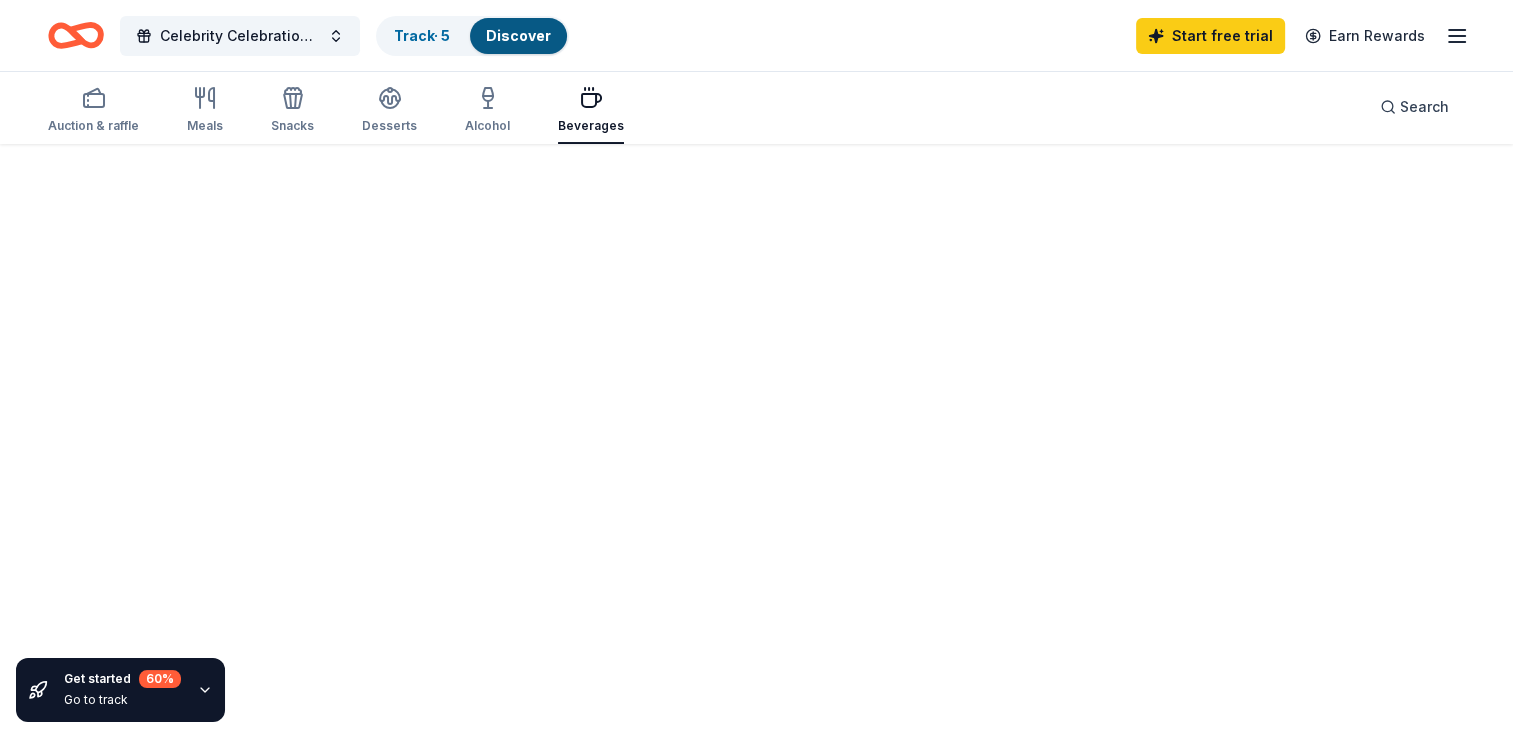 scroll, scrollTop: 0, scrollLeft: 0, axis: both 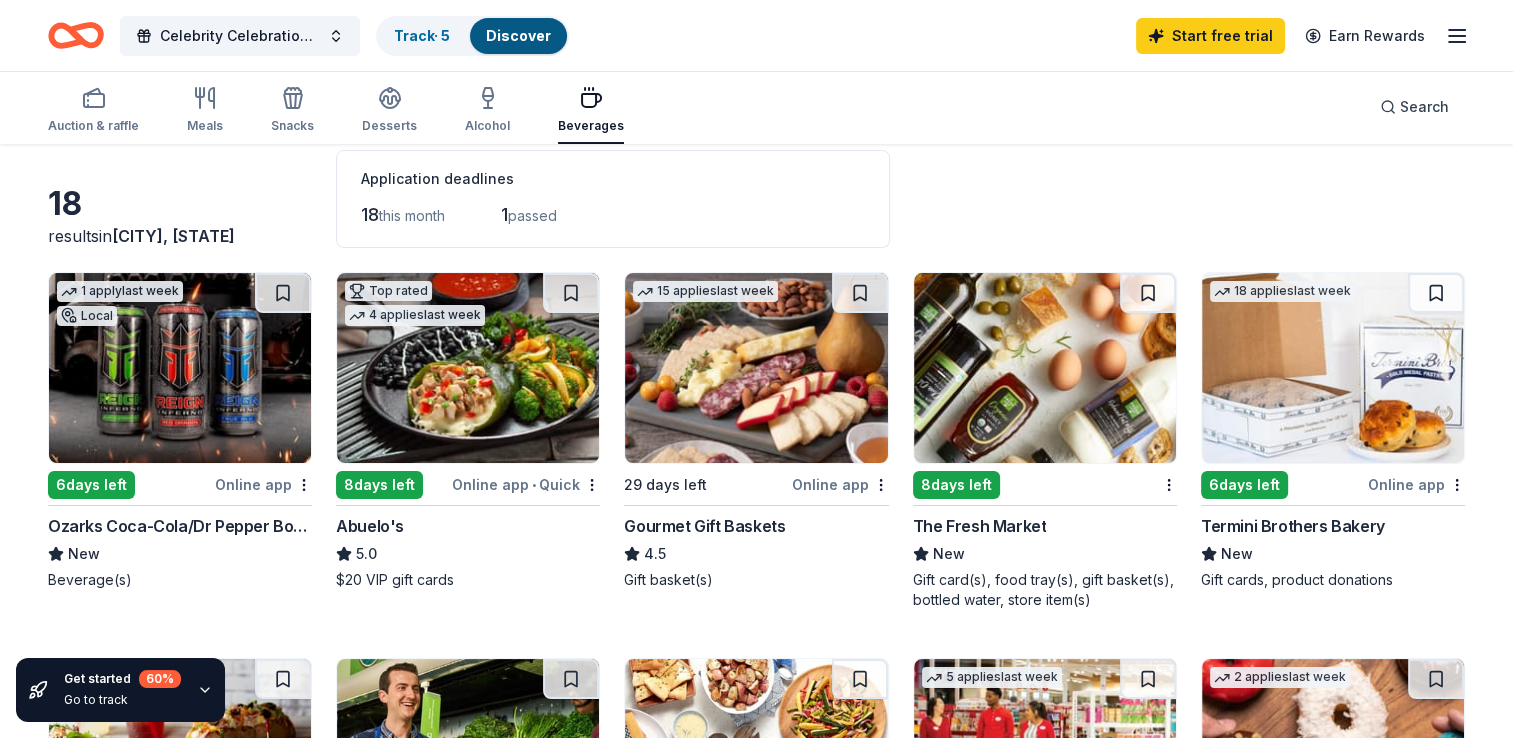 click at bounding box center [180, 368] 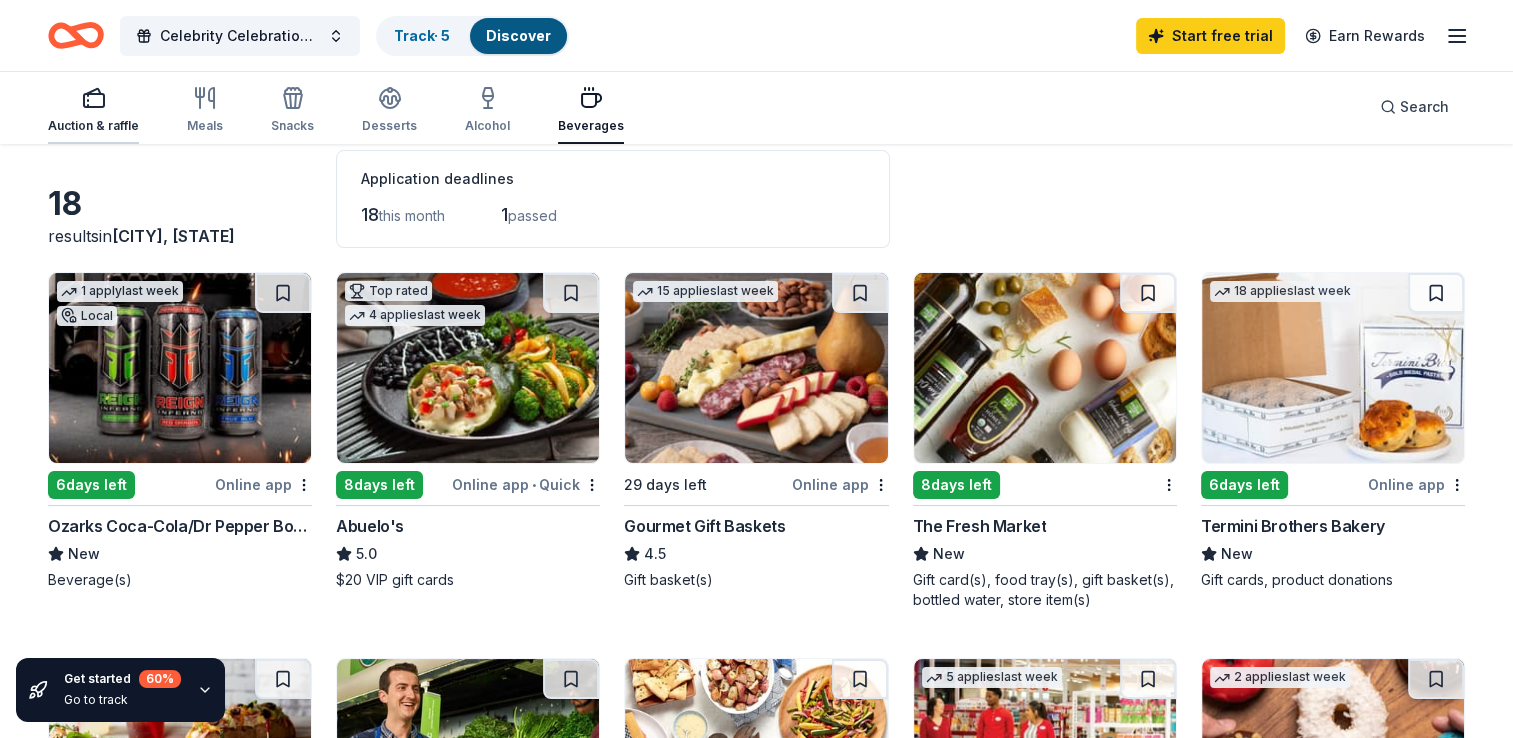 click on "Auction & raffle" at bounding box center [93, 126] 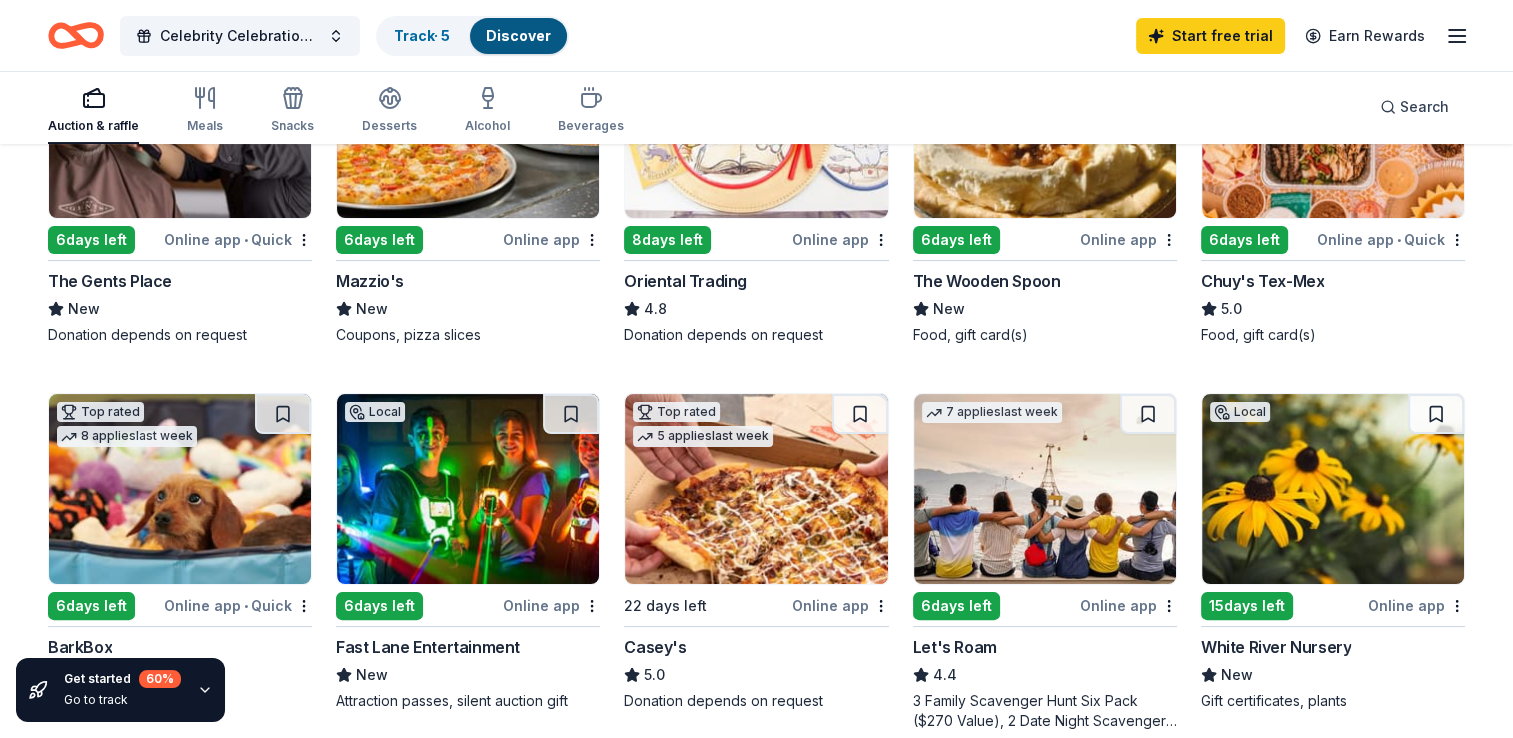 scroll, scrollTop: 351, scrollLeft: 0, axis: vertical 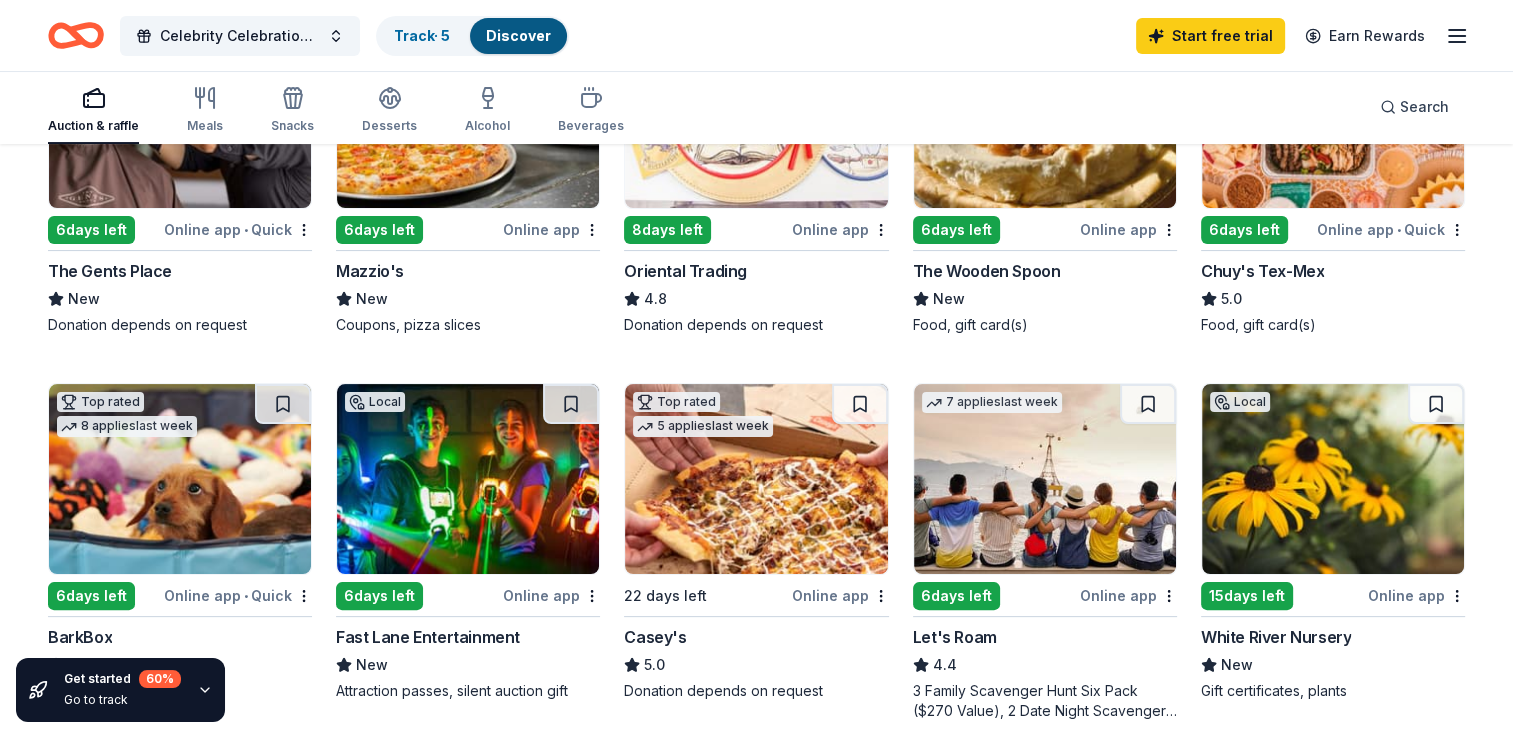 click at bounding box center (468, 479) 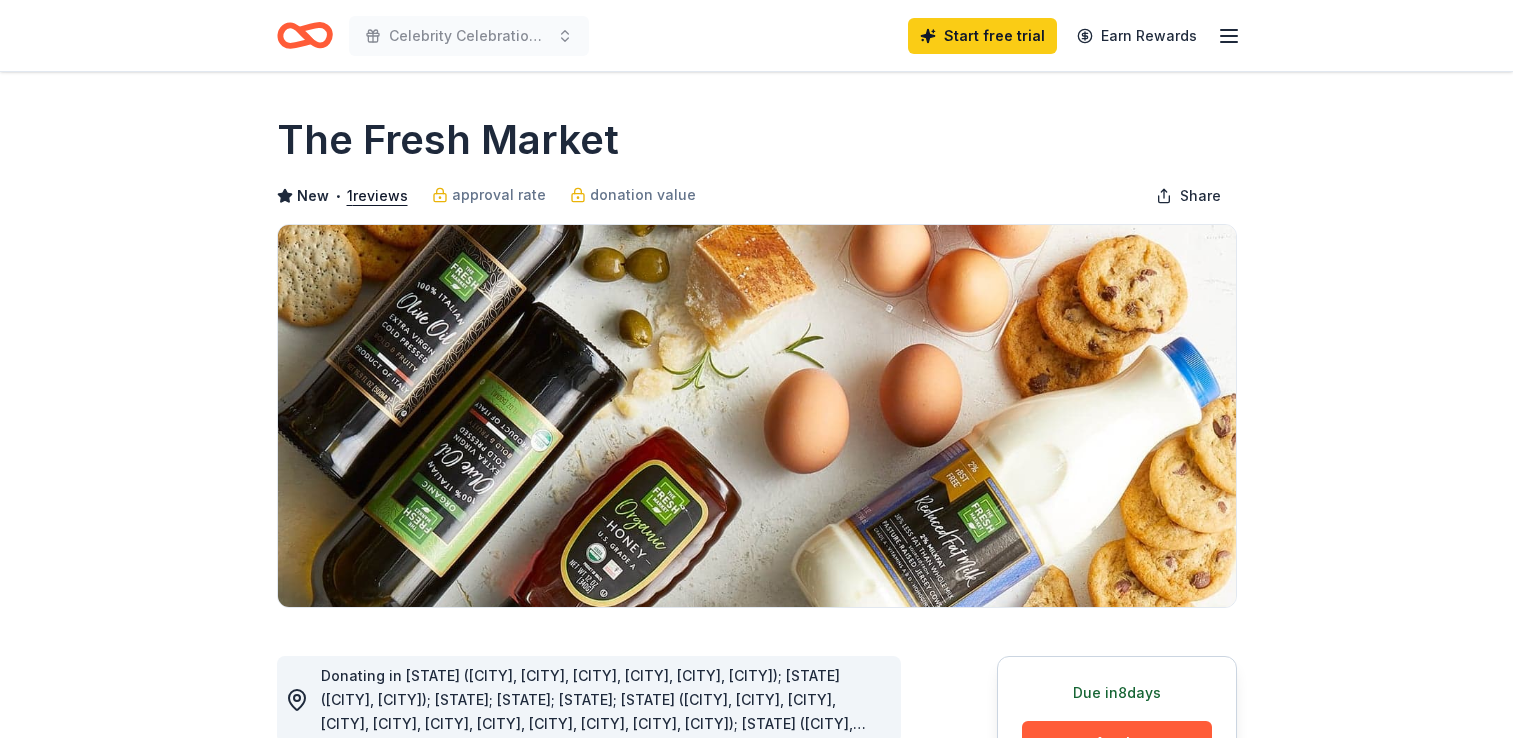scroll, scrollTop: 0, scrollLeft: 0, axis: both 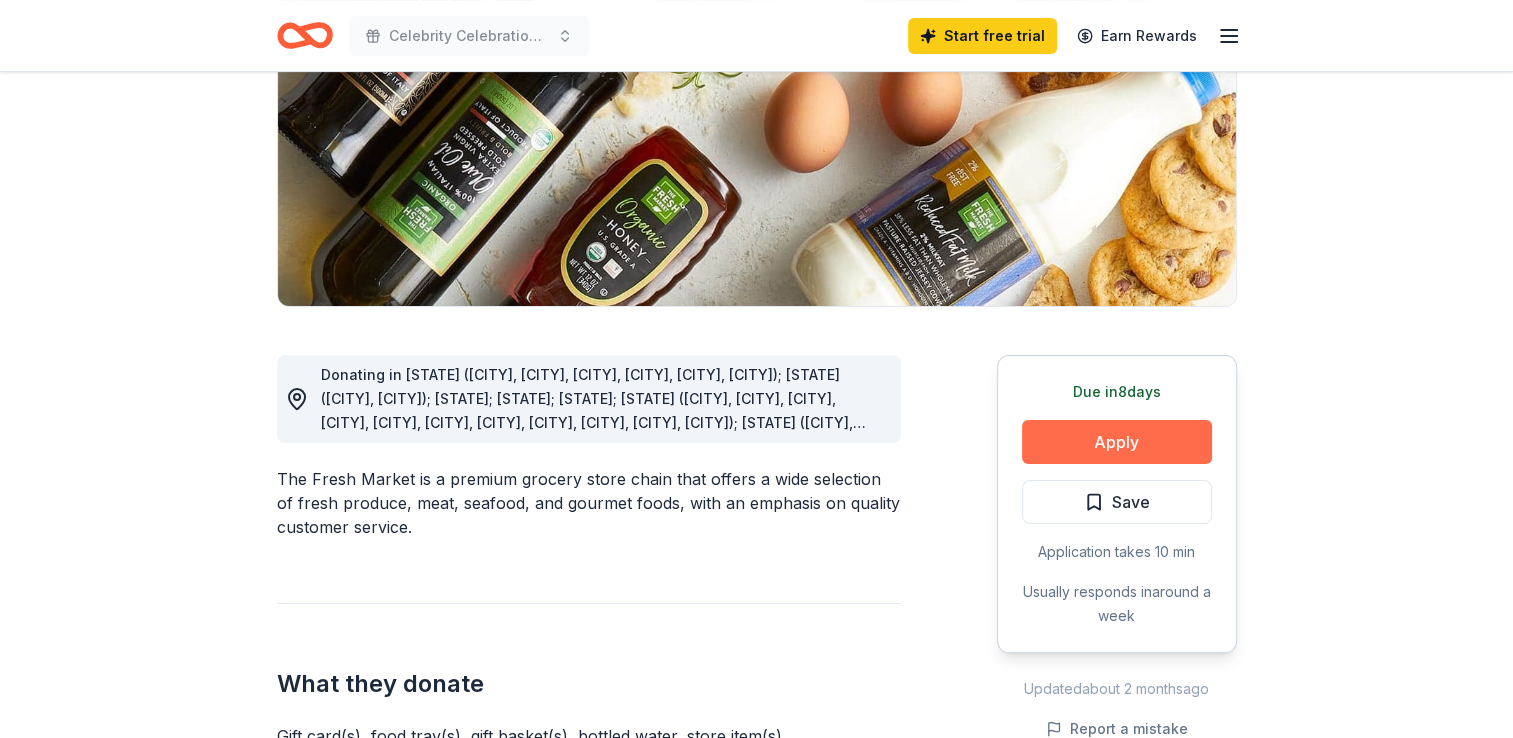 click on "Apply" at bounding box center (1117, 442) 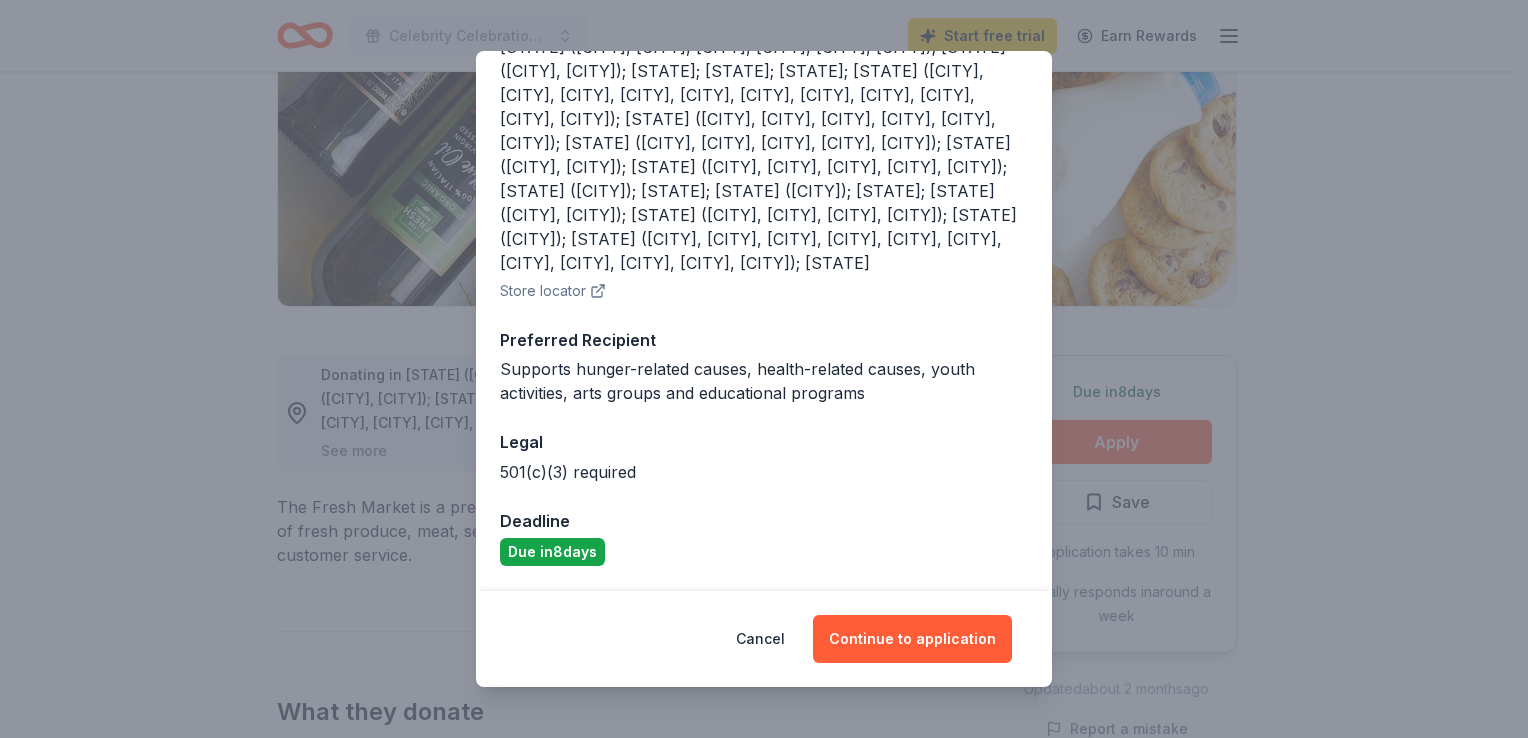 scroll, scrollTop: 334, scrollLeft: 0, axis: vertical 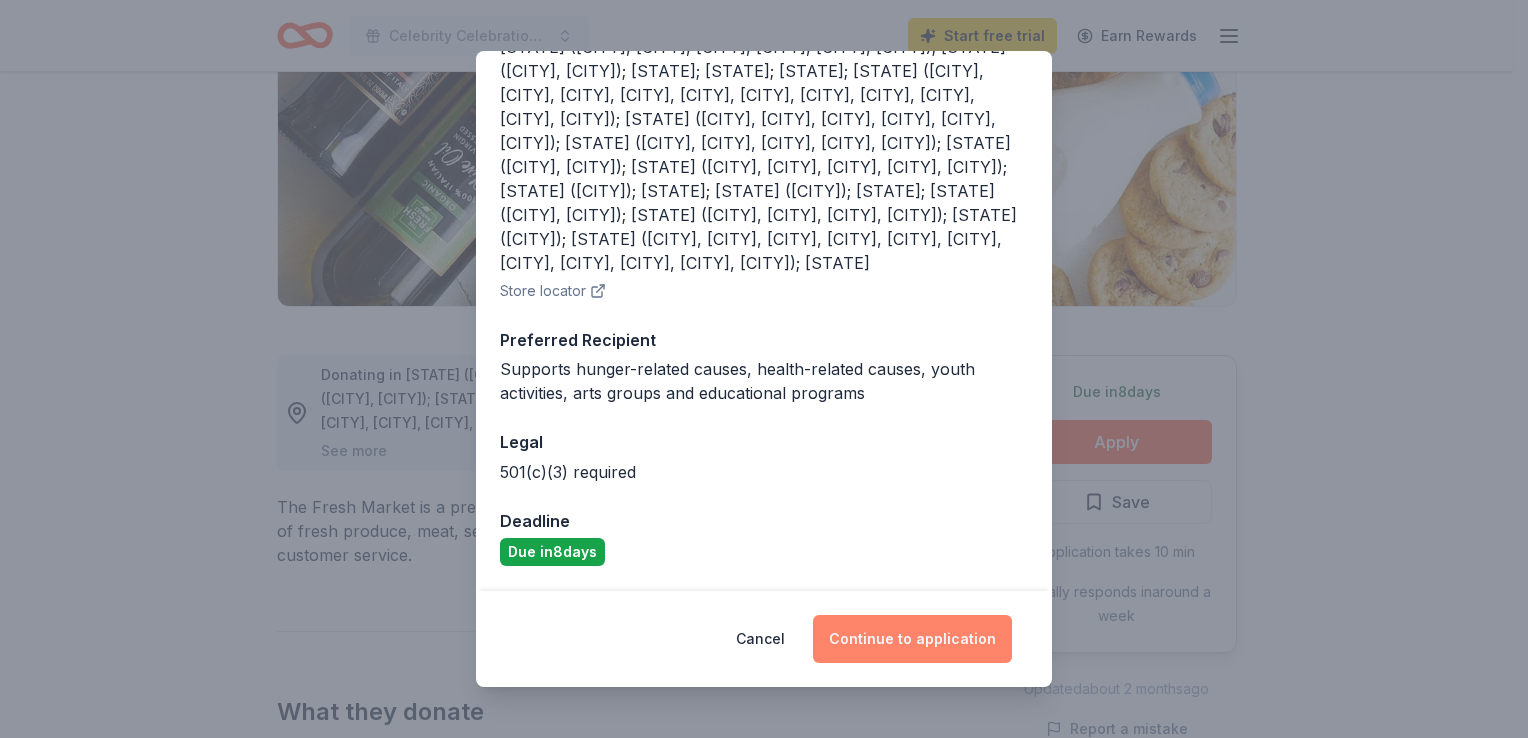 click on "Continue to application" at bounding box center (912, 639) 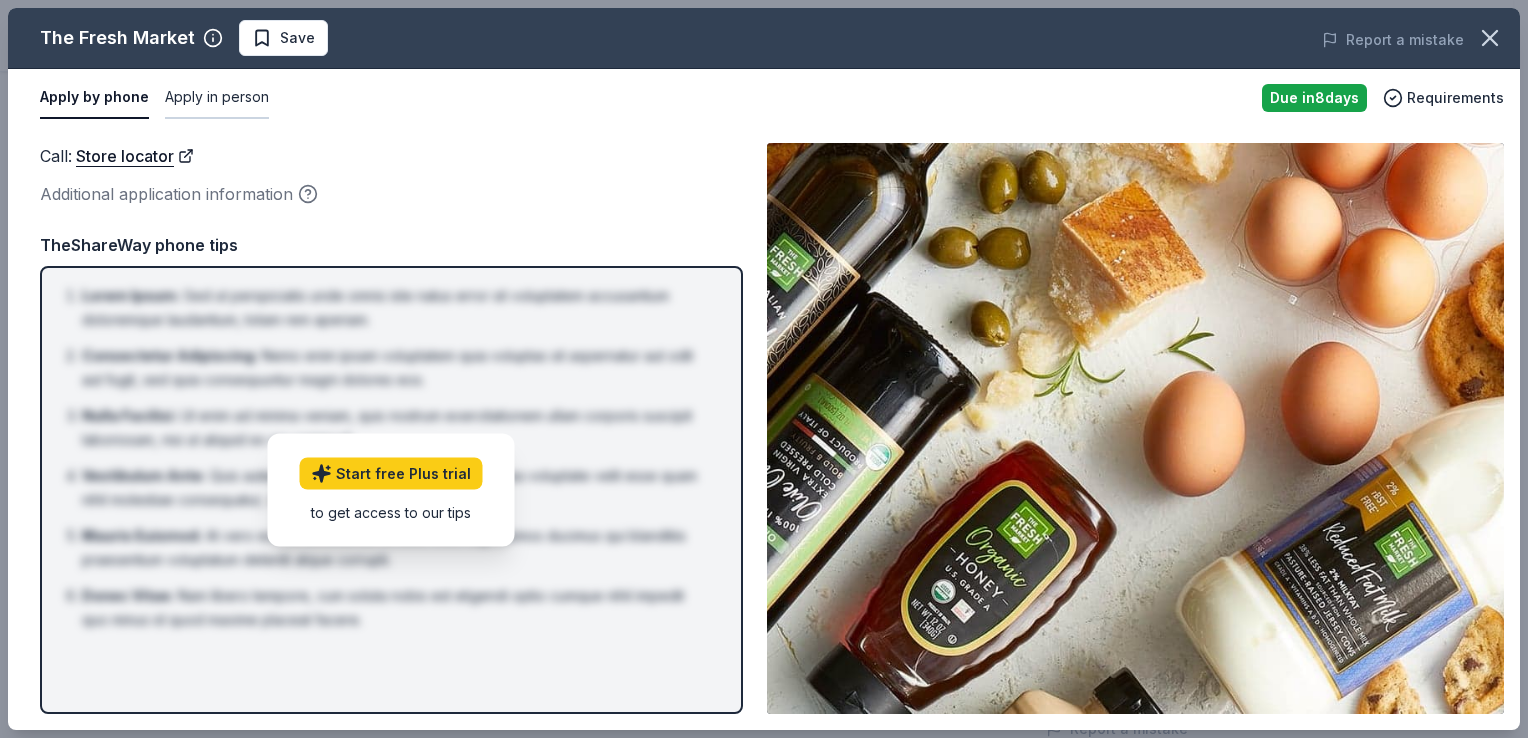 click on "Apply in person" at bounding box center [217, 98] 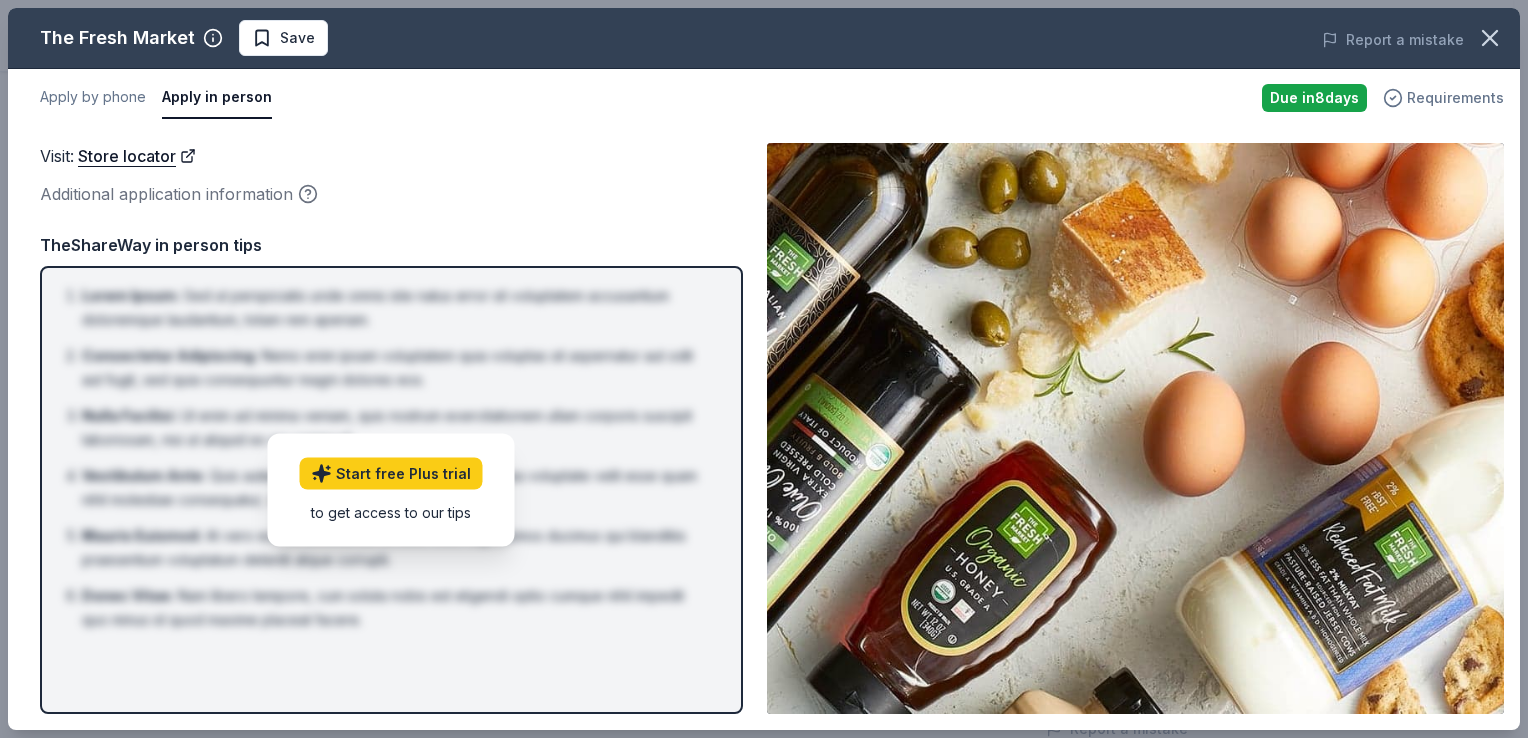 click on "Requirements" at bounding box center (1455, 98) 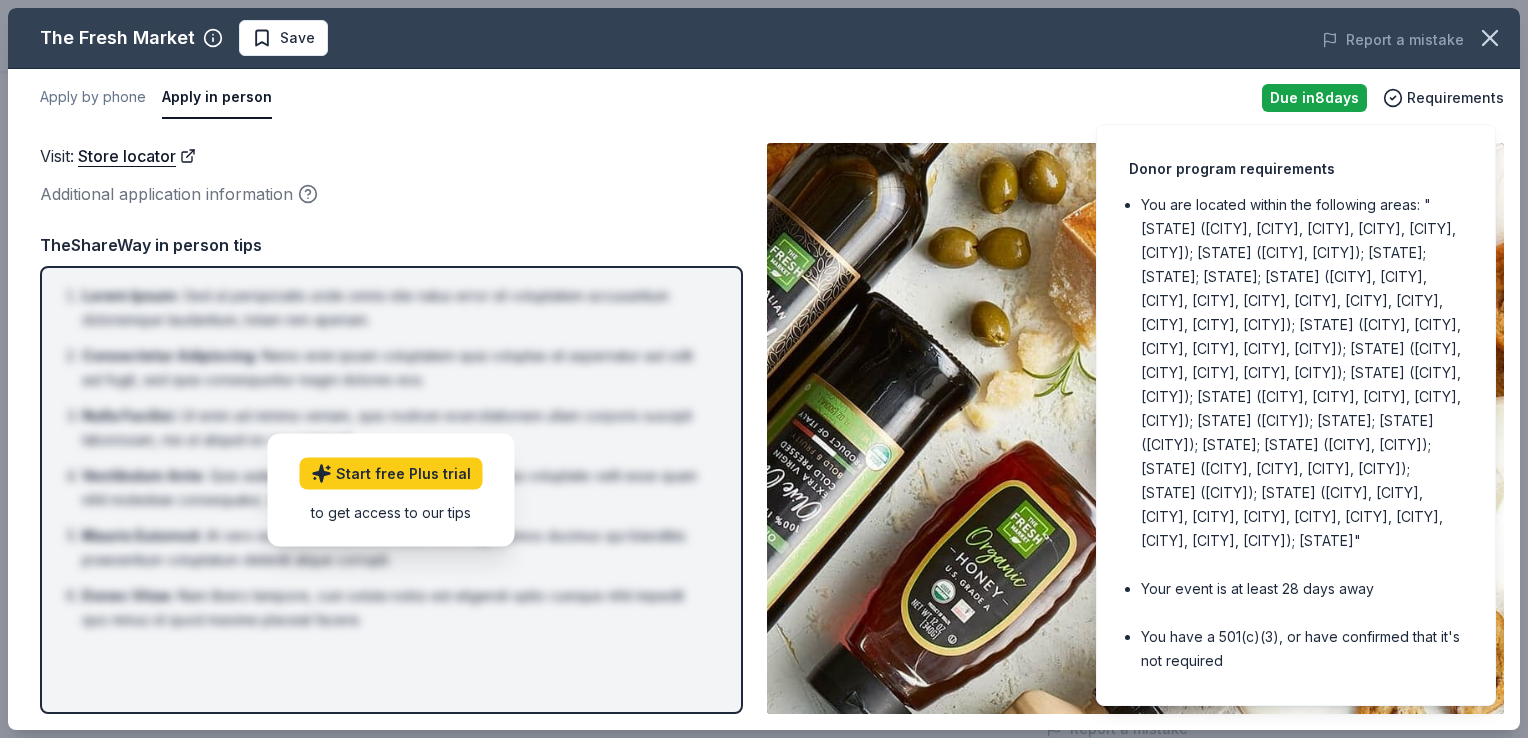 scroll, scrollTop: 0, scrollLeft: 0, axis: both 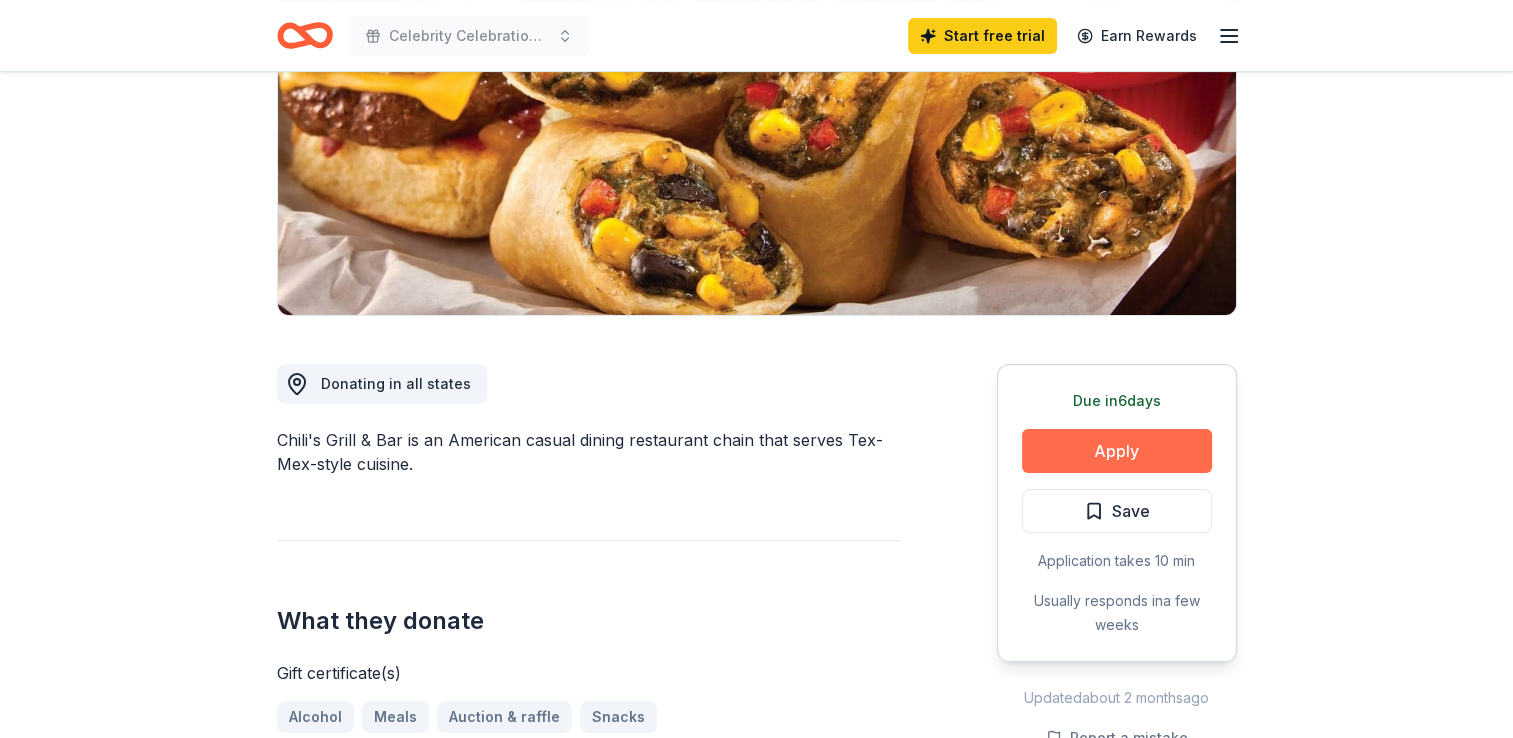 click on "Apply" at bounding box center [1117, 451] 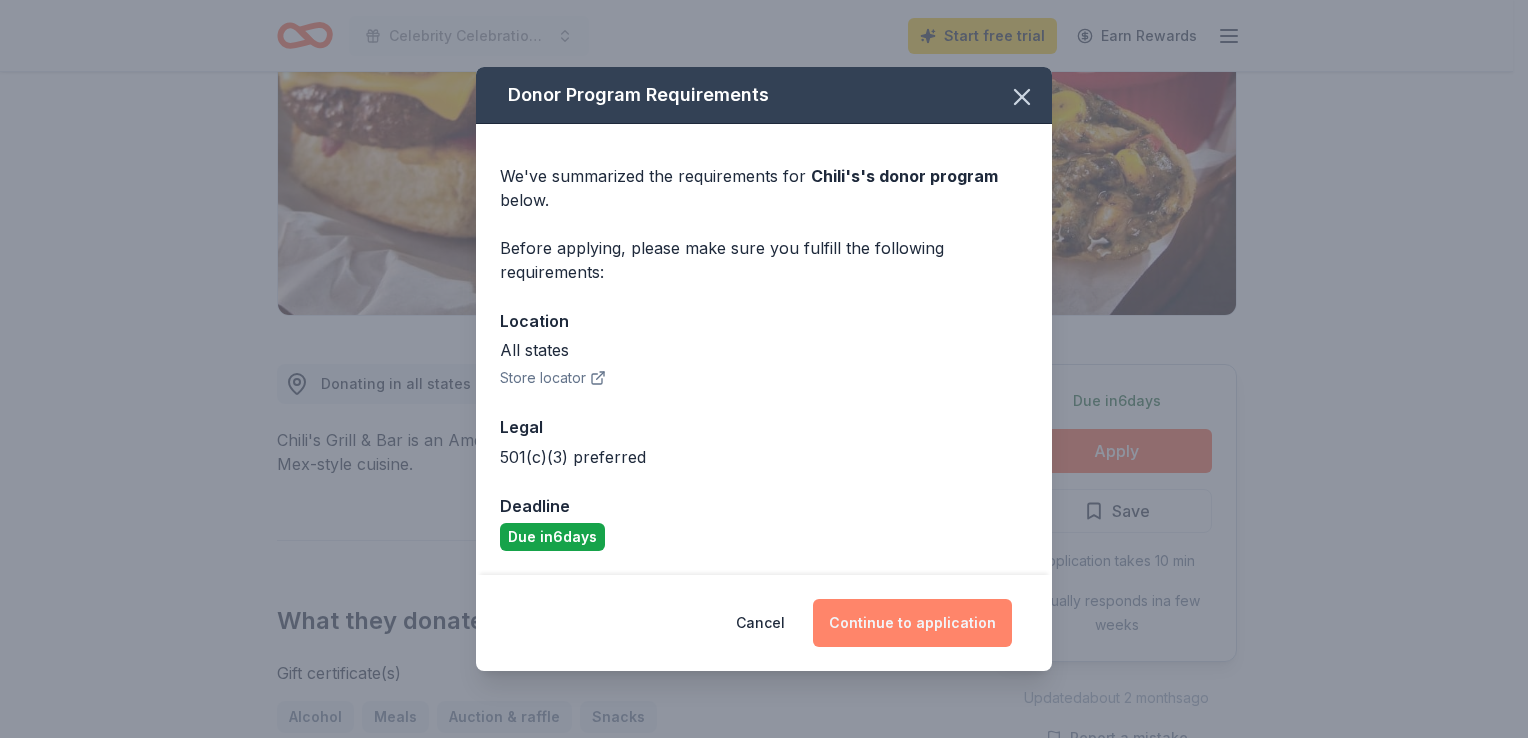 click on "Continue to application" at bounding box center [912, 623] 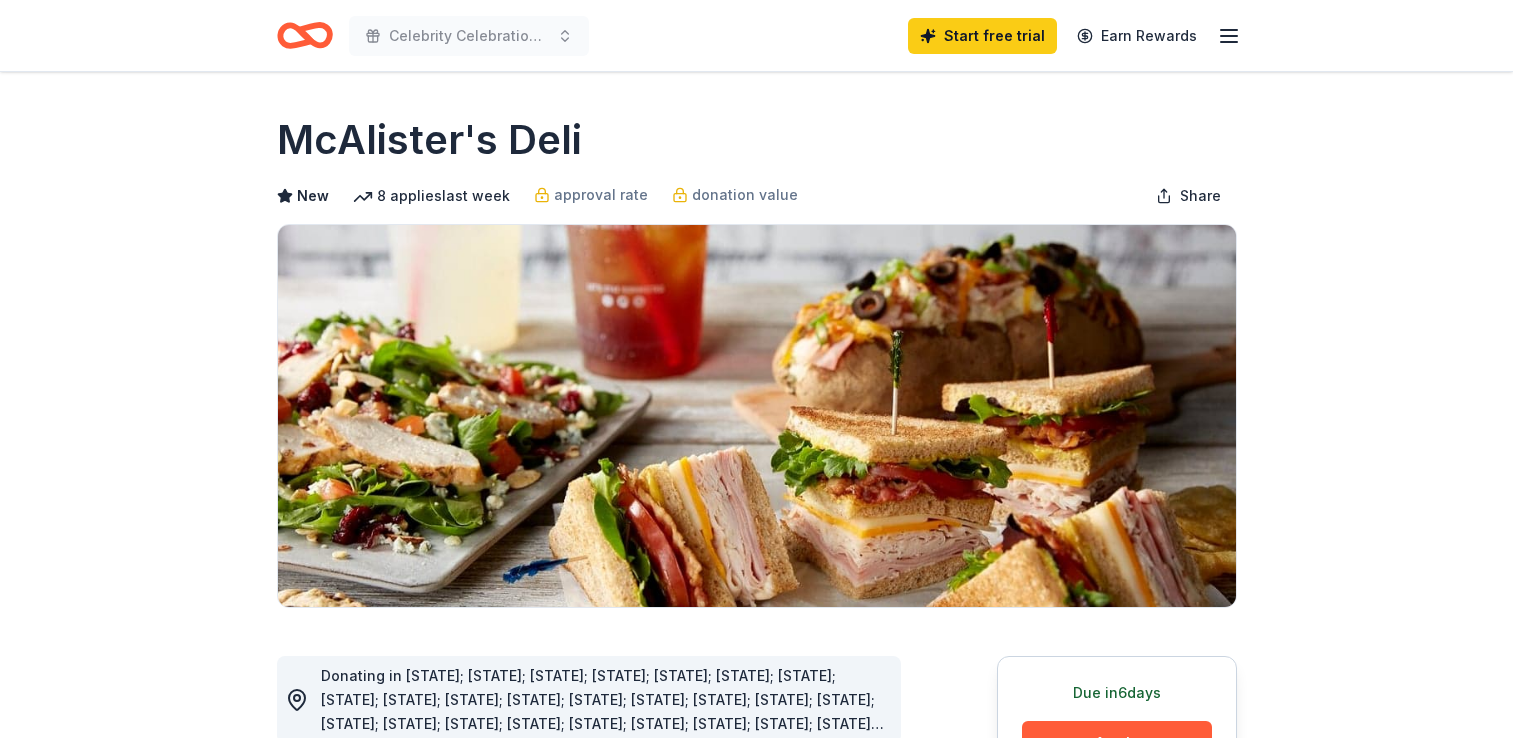 scroll, scrollTop: 0, scrollLeft: 0, axis: both 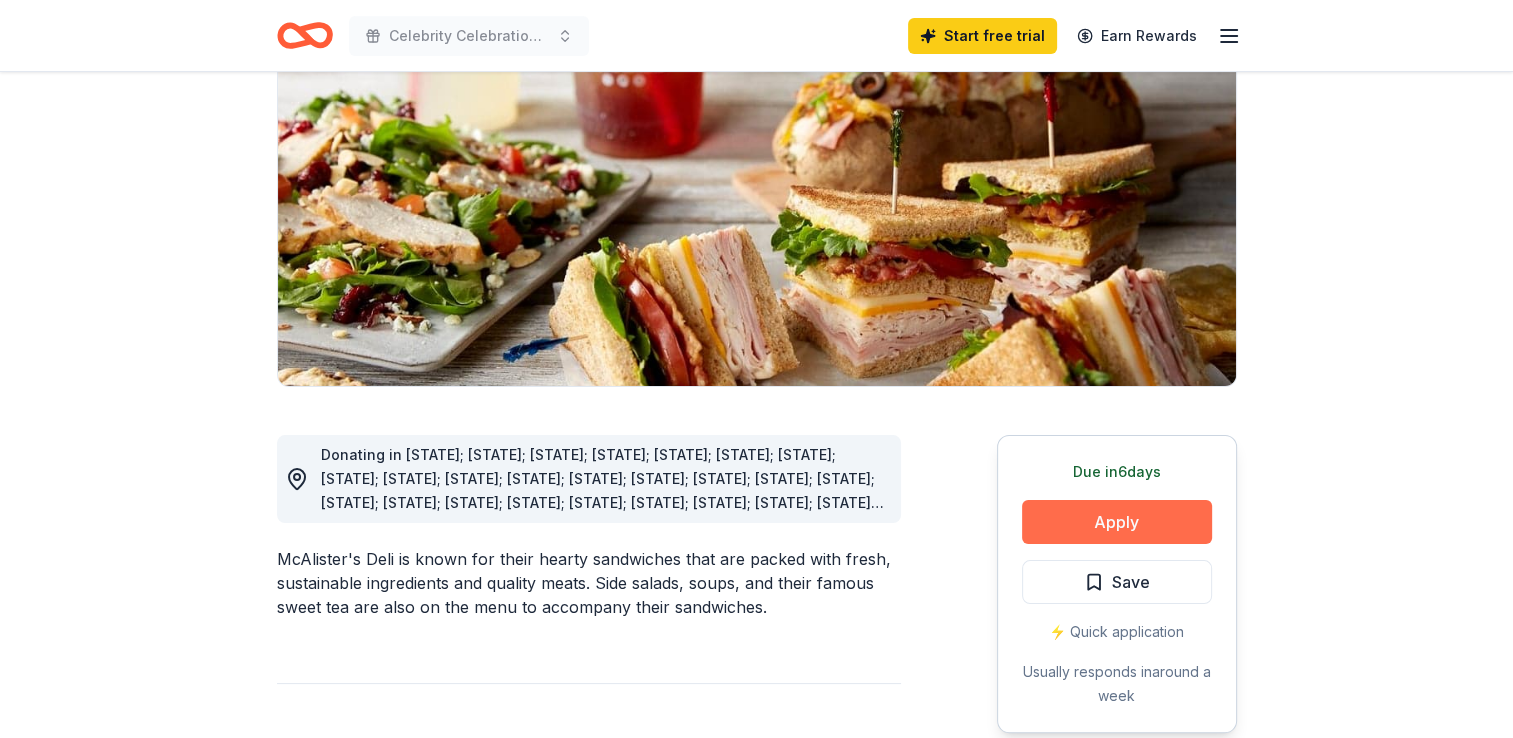click on "Apply" at bounding box center (1117, 522) 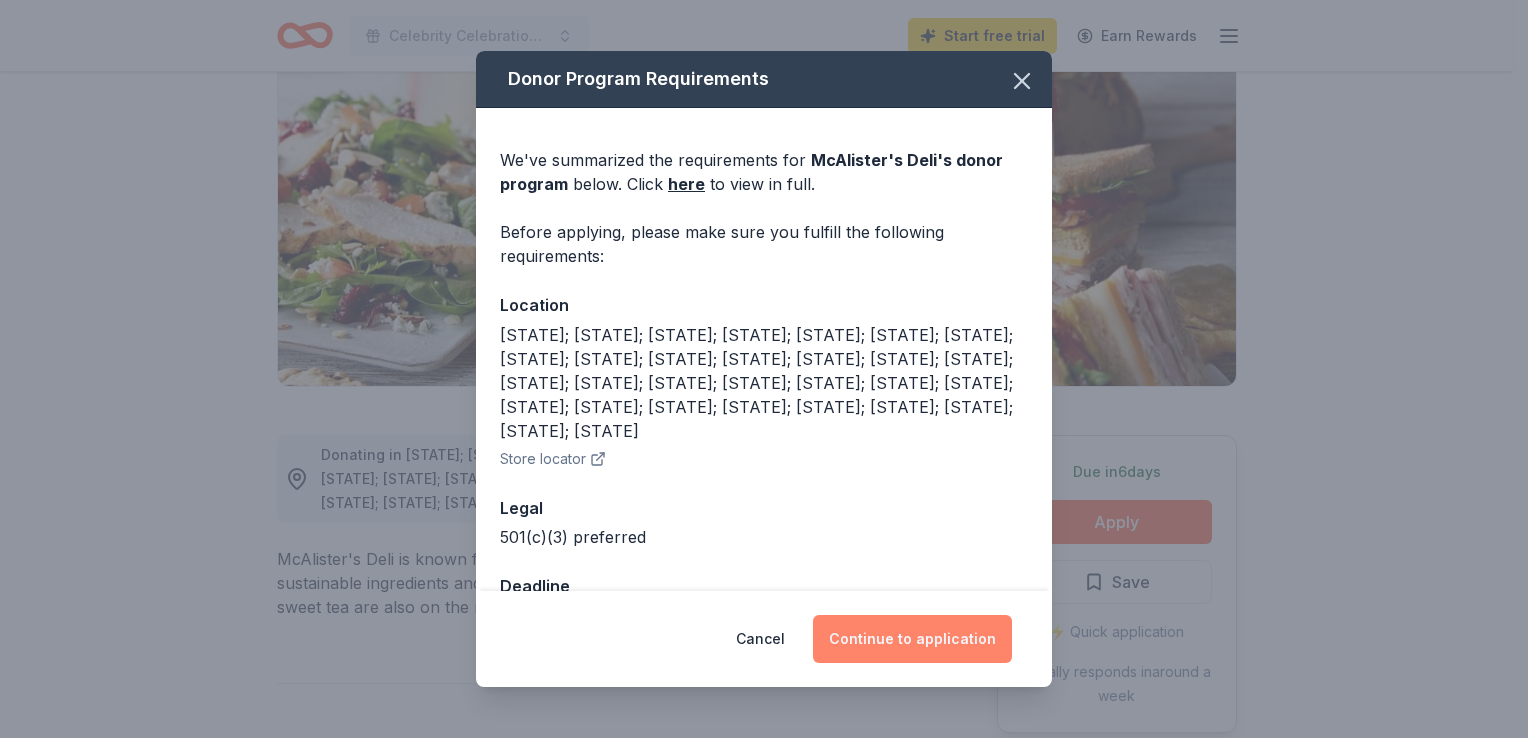click on "Continue to application" at bounding box center [912, 639] 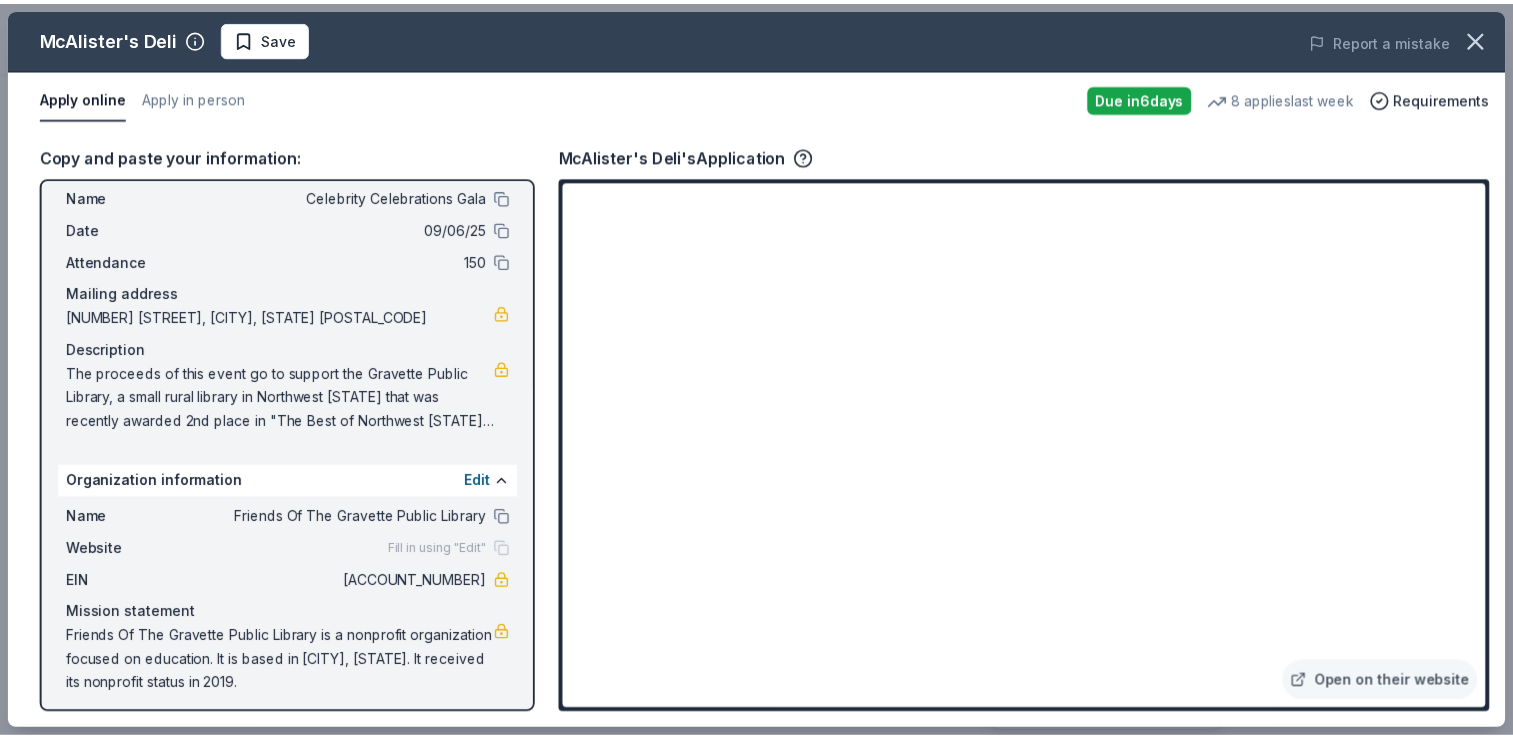 scroll, scrollTop: 57, scrollLeft: 0, axis: vertical 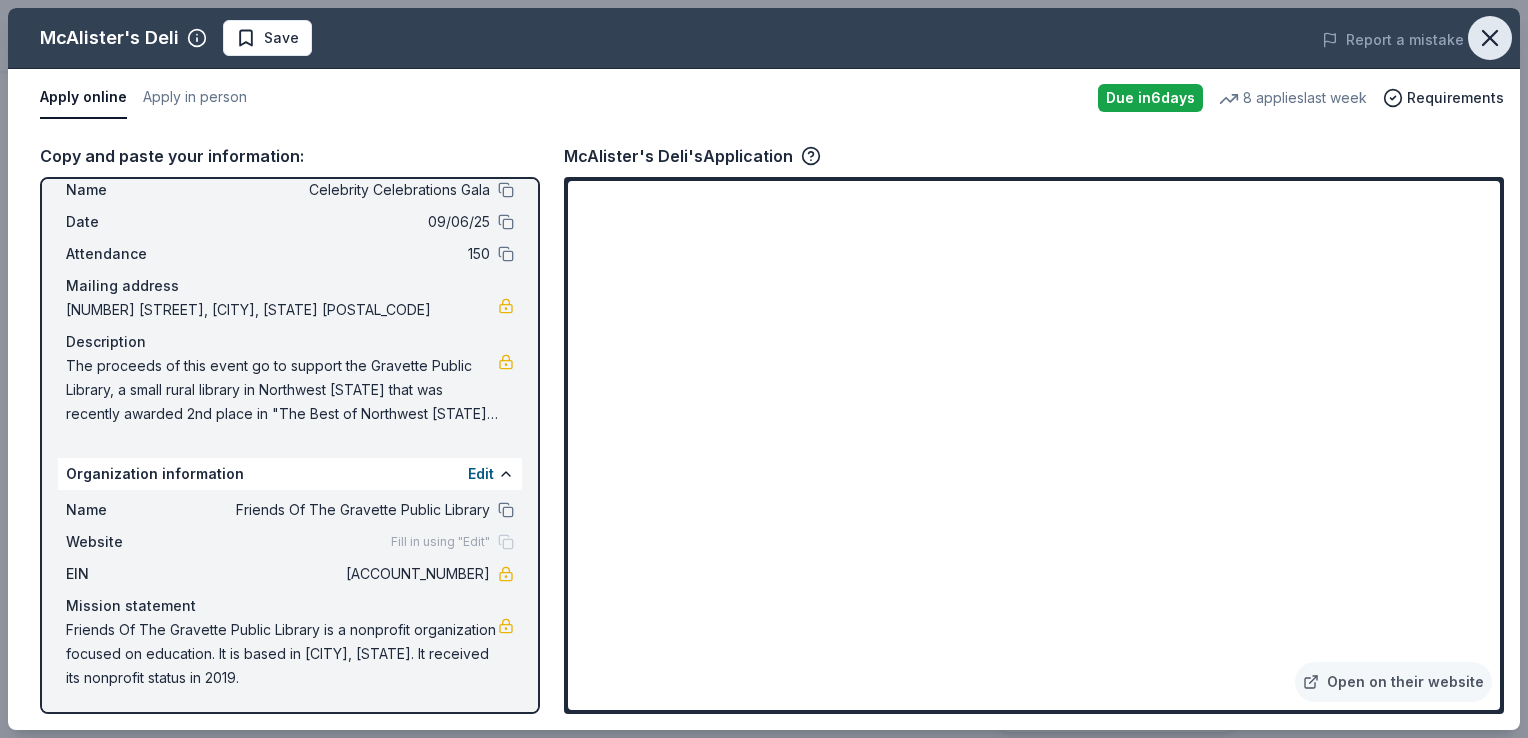 click 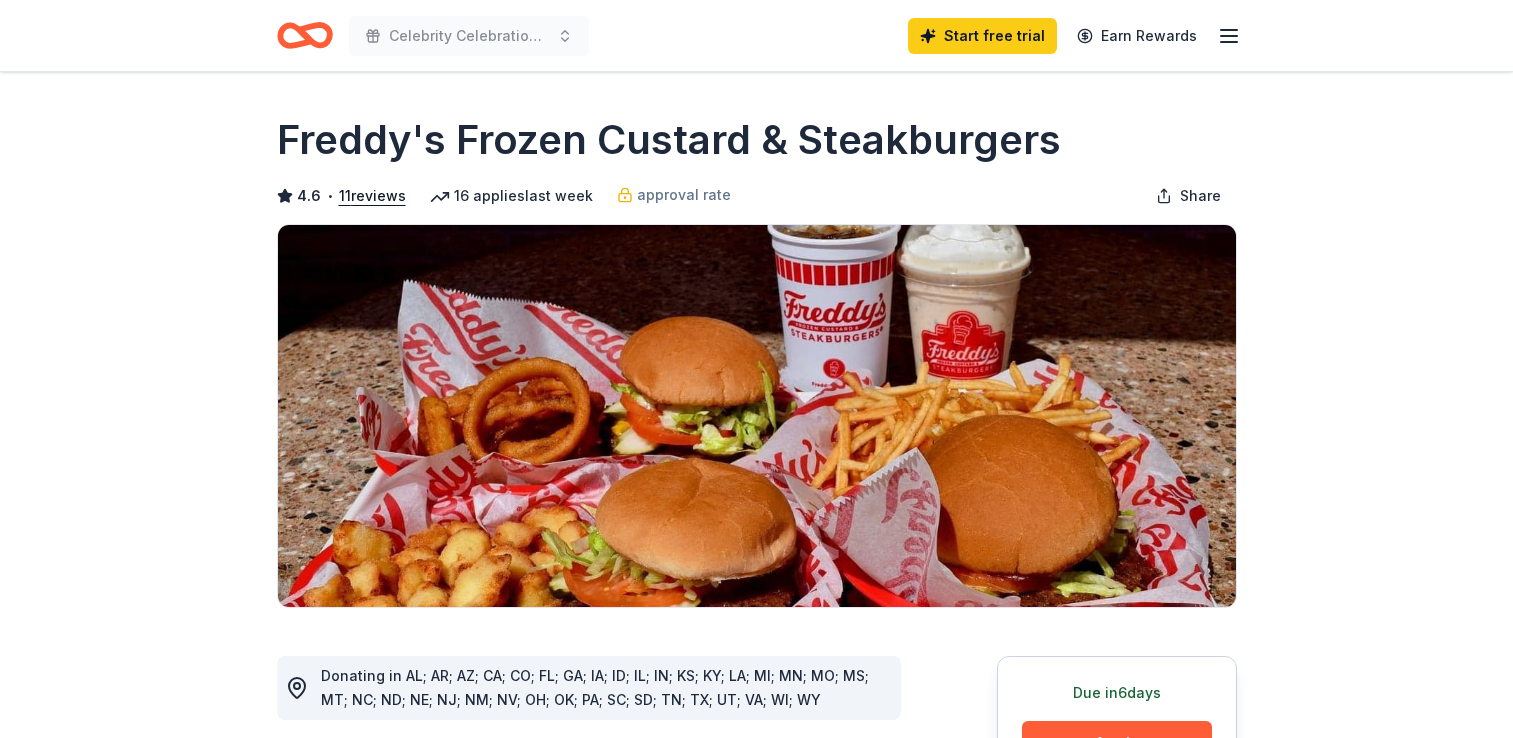 scroll, scrollTop: 0, scrollLeft: 0, axis: both 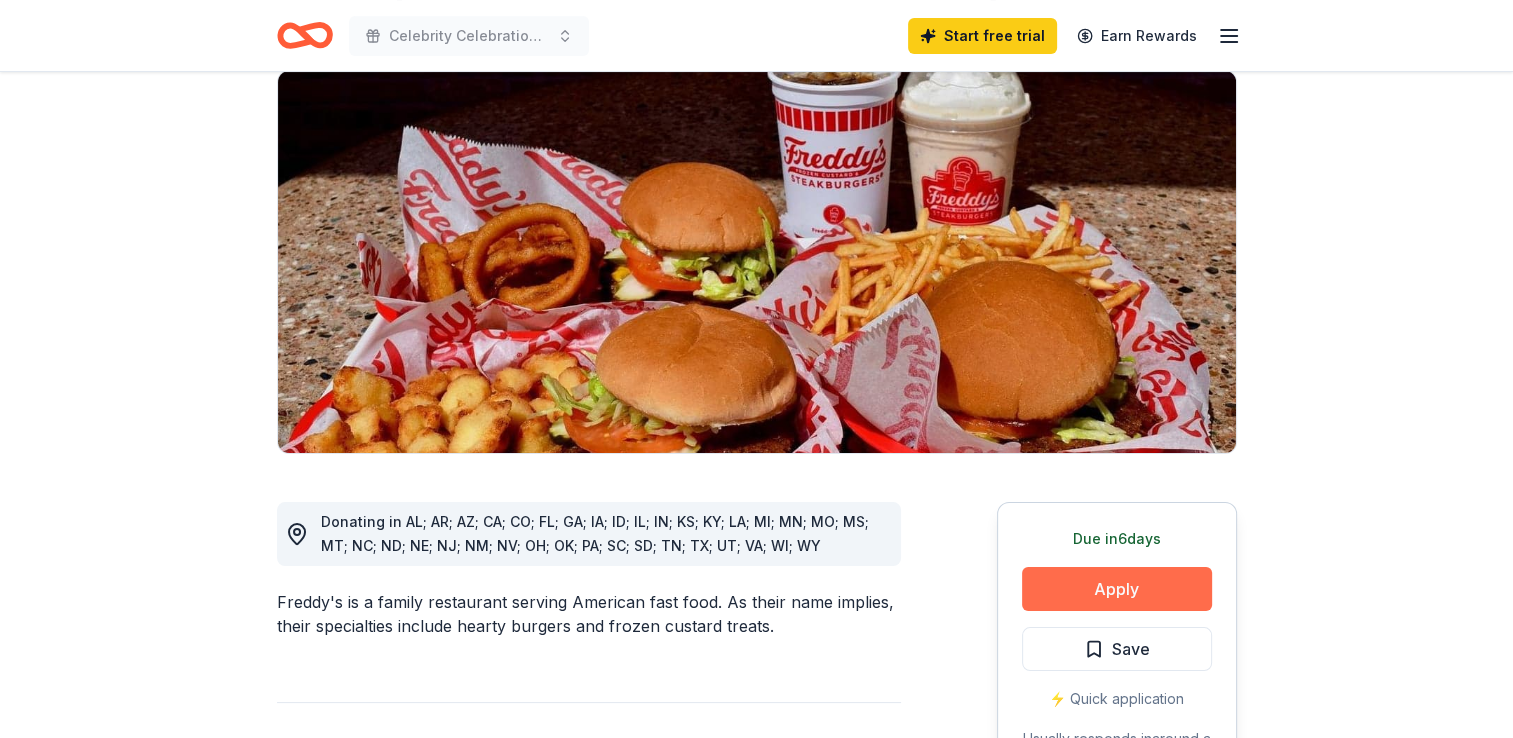 click on "Apply" at bounding box center [1117, 589] 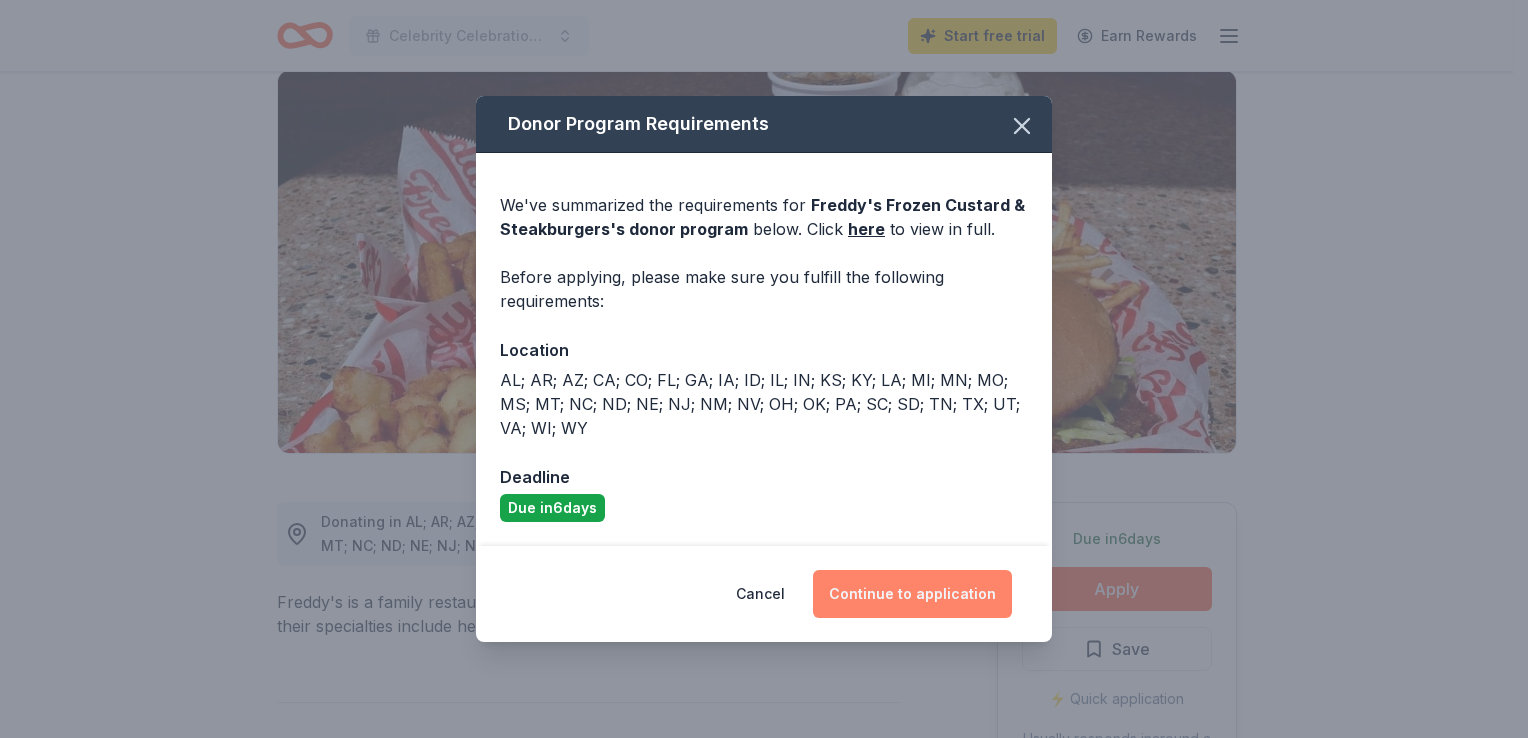 click on "Continue to application" at bounding box center (912, 594) 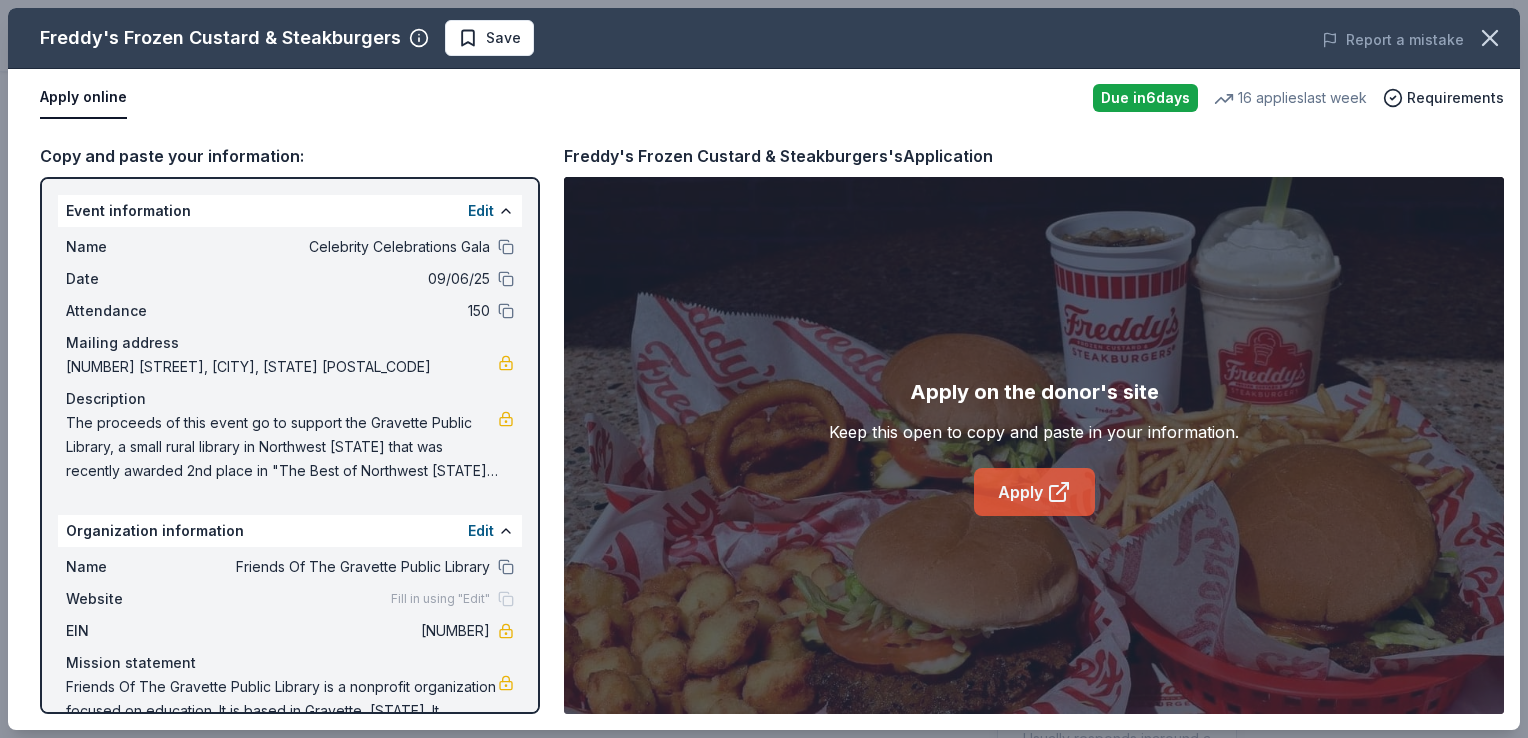 click on "Apply" at bounding box center [1034, 492] 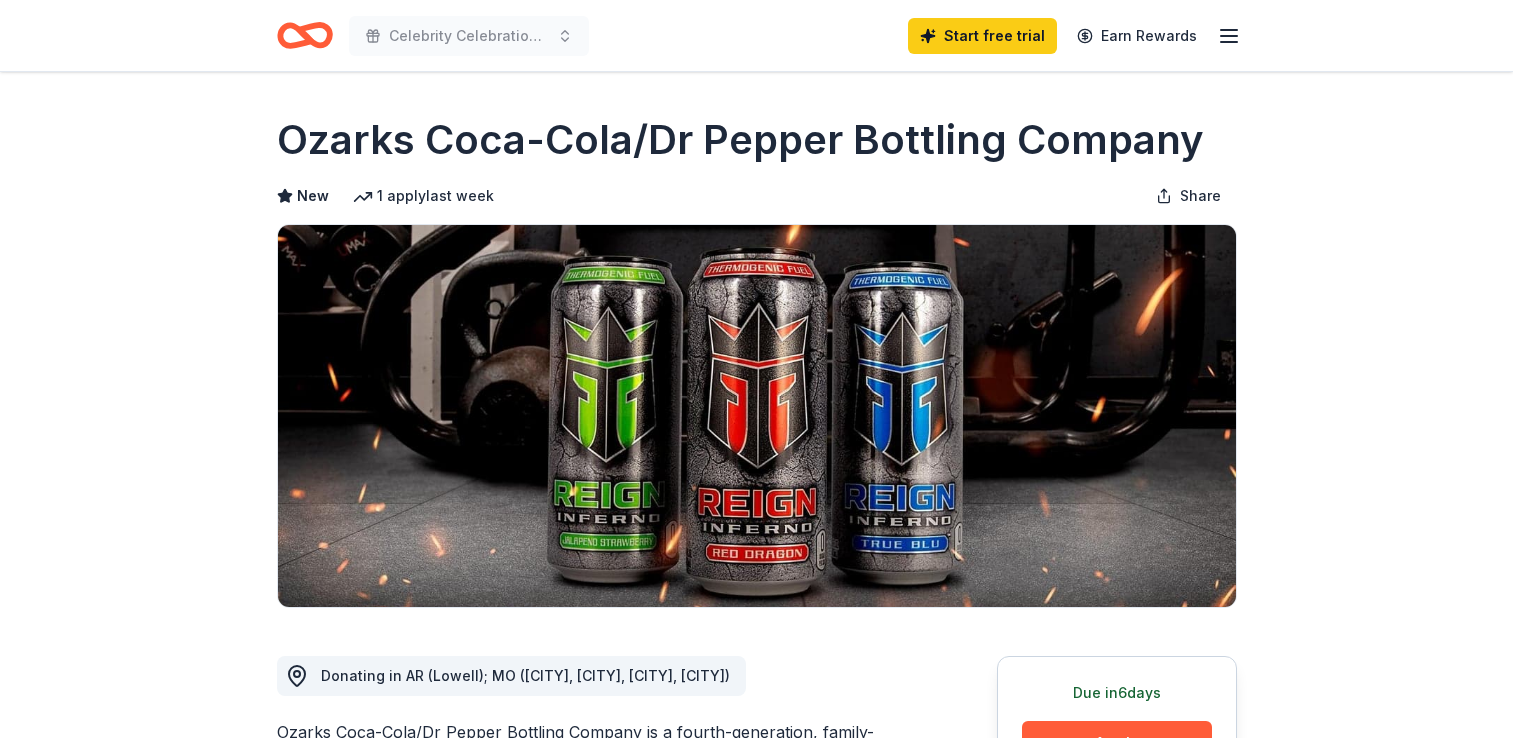 scroll, scrollTop: 0, scrollLeft: 0, axis: both 